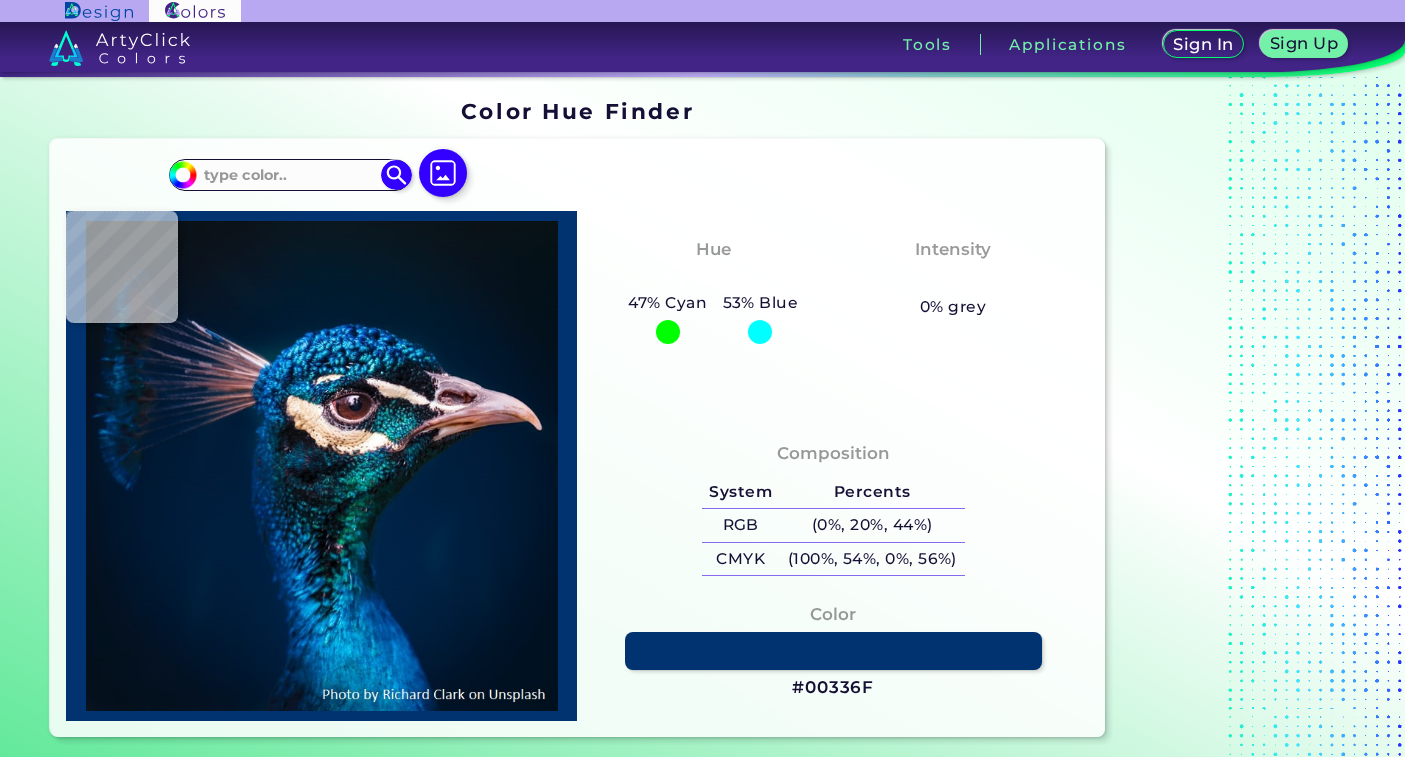 type on "#001832" 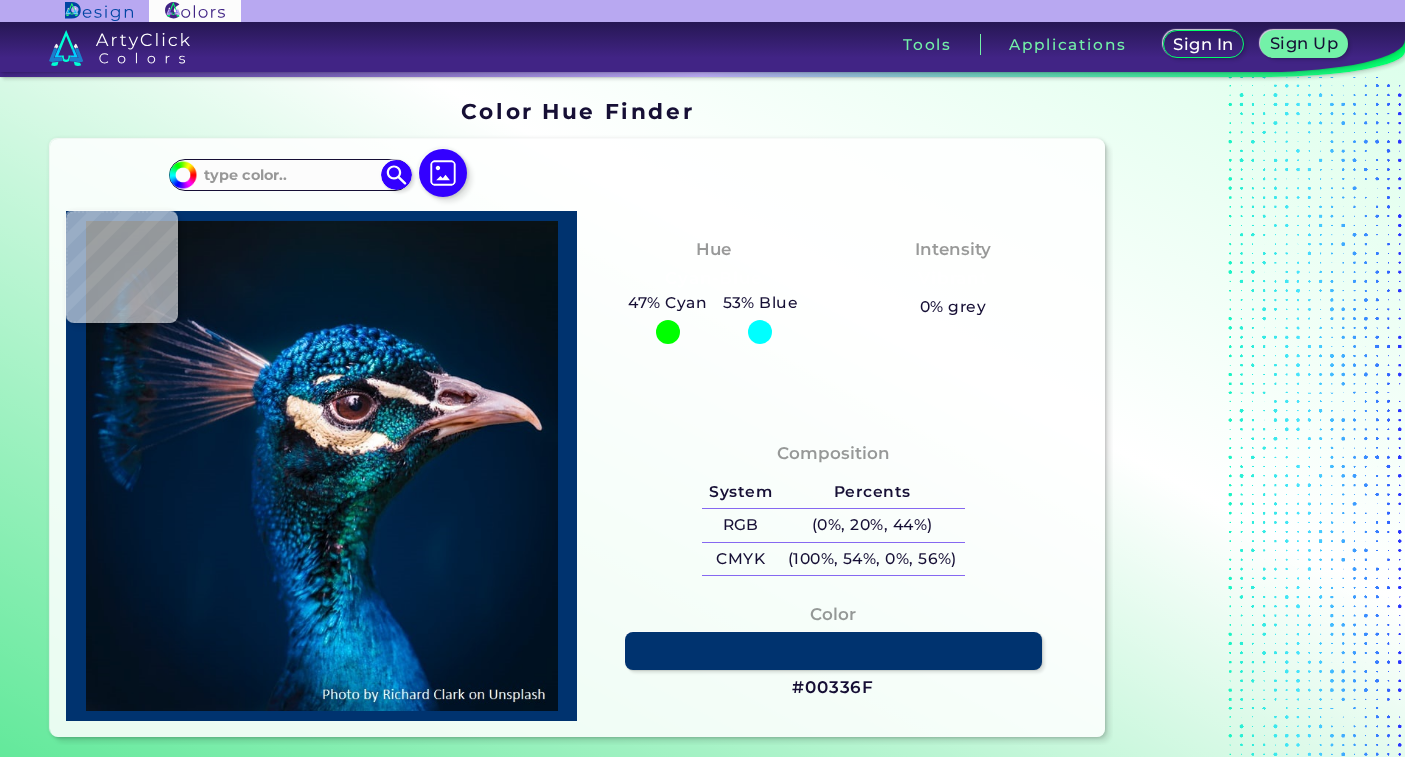 type on "#001832" 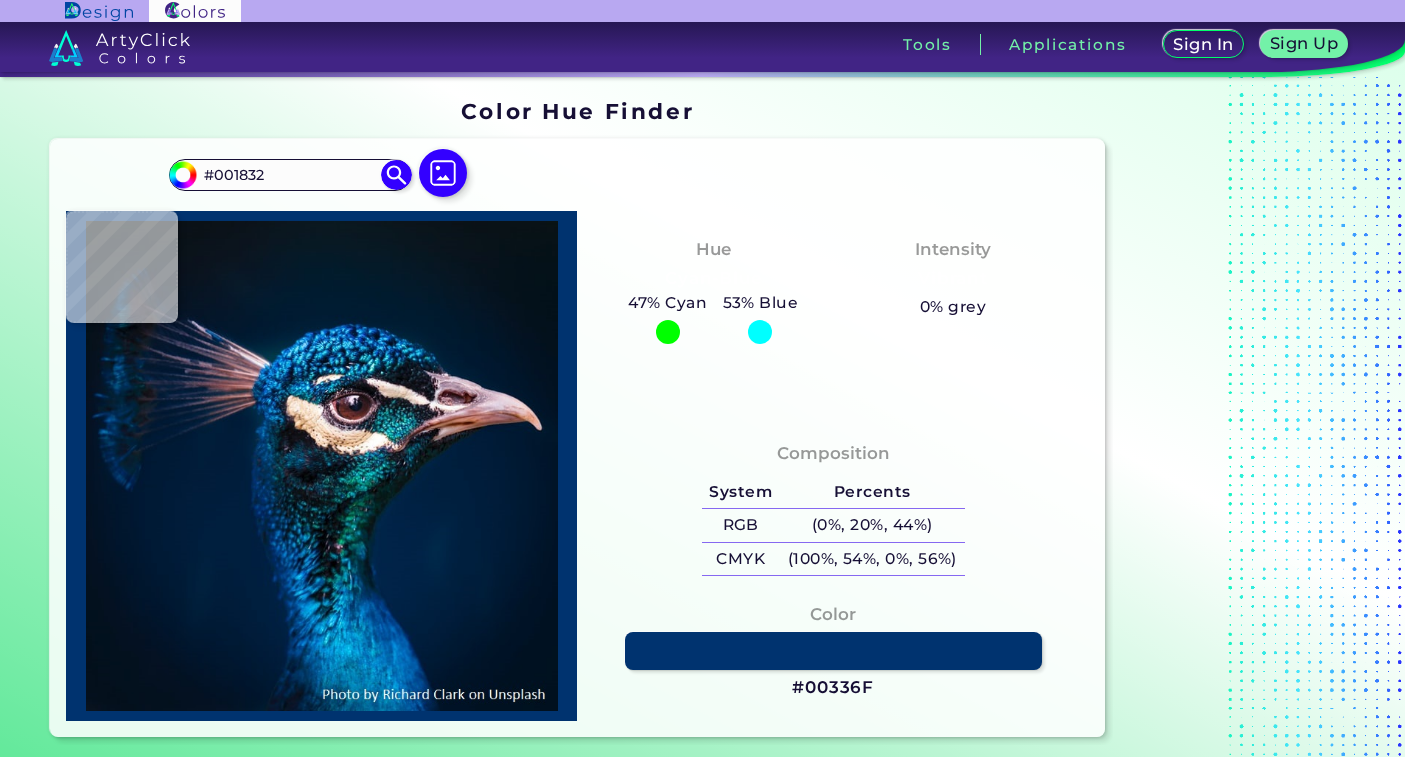 type on "#011b36" 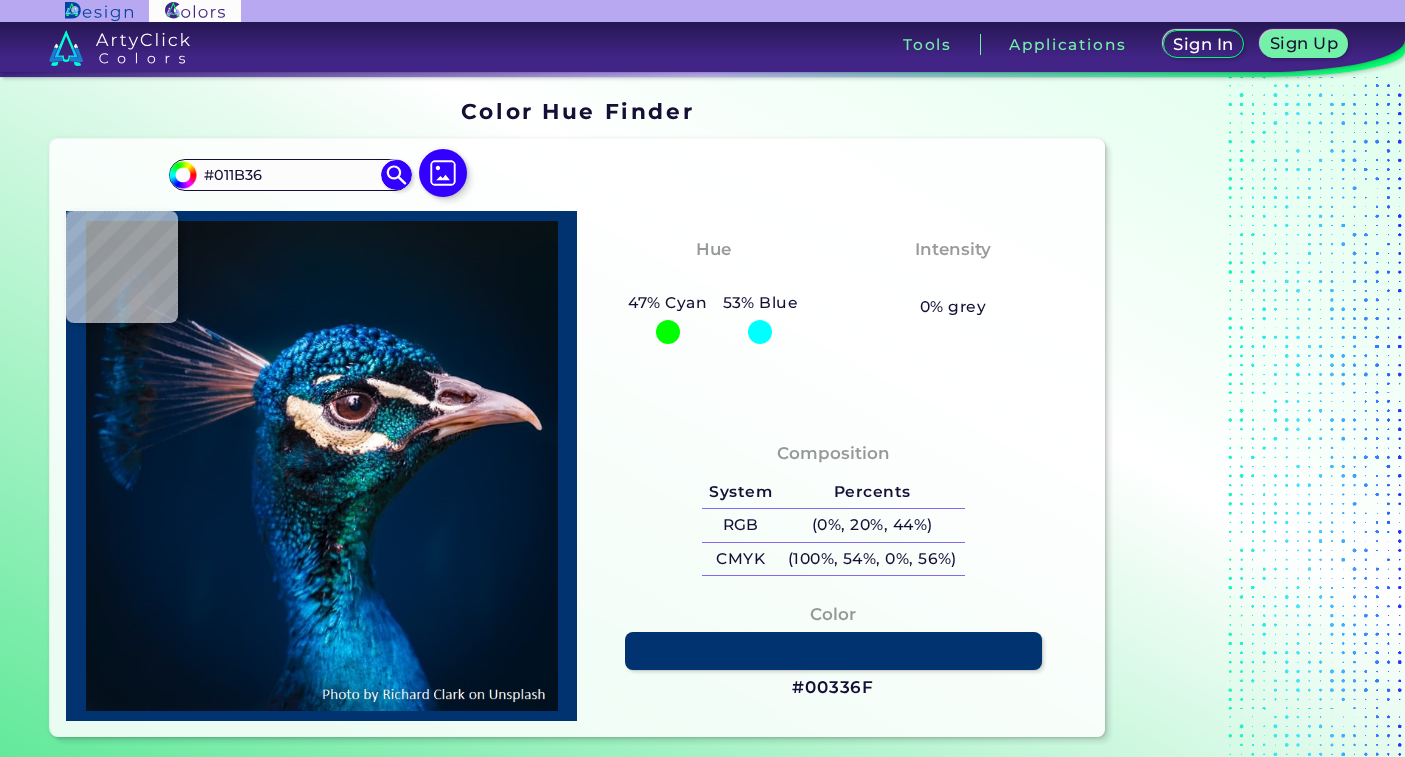 type on "#001d3b" 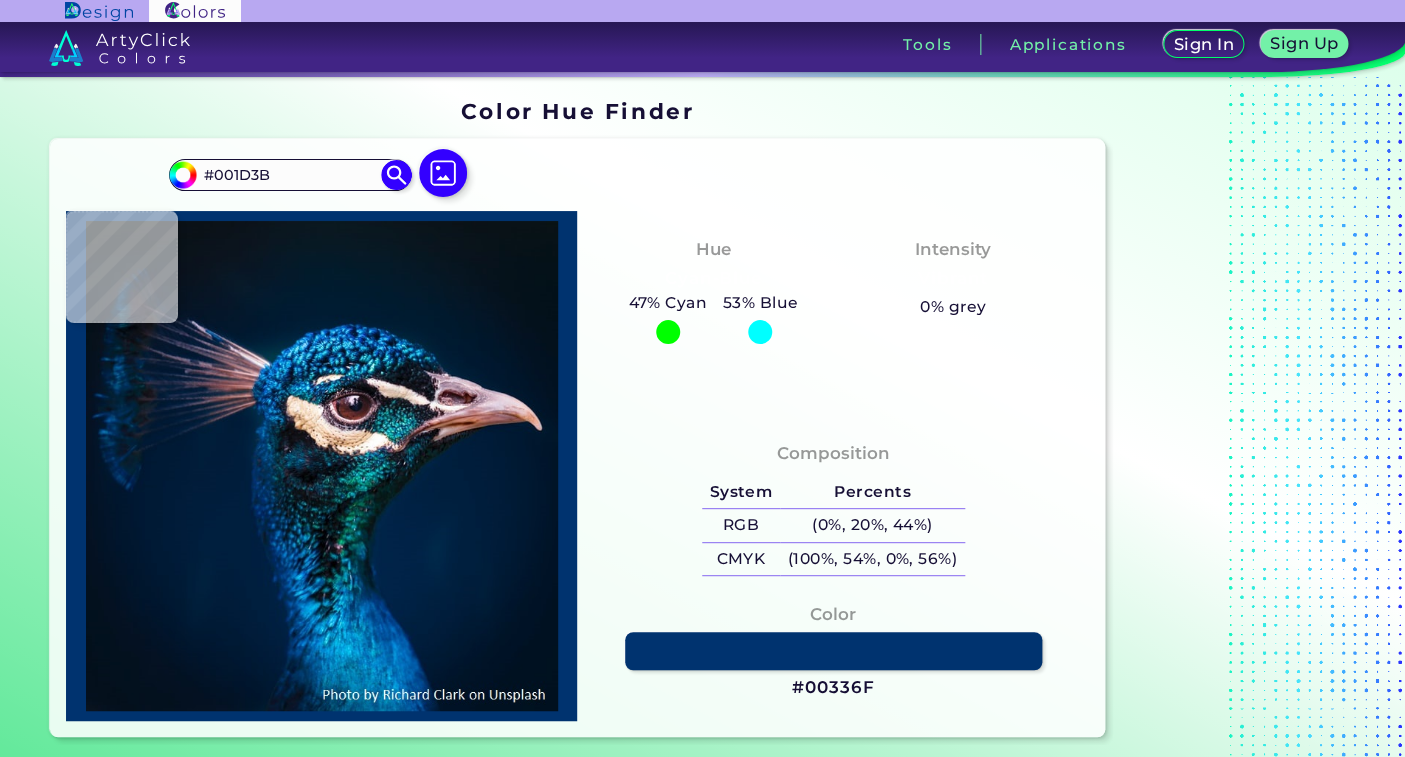 type on "#021d3b" 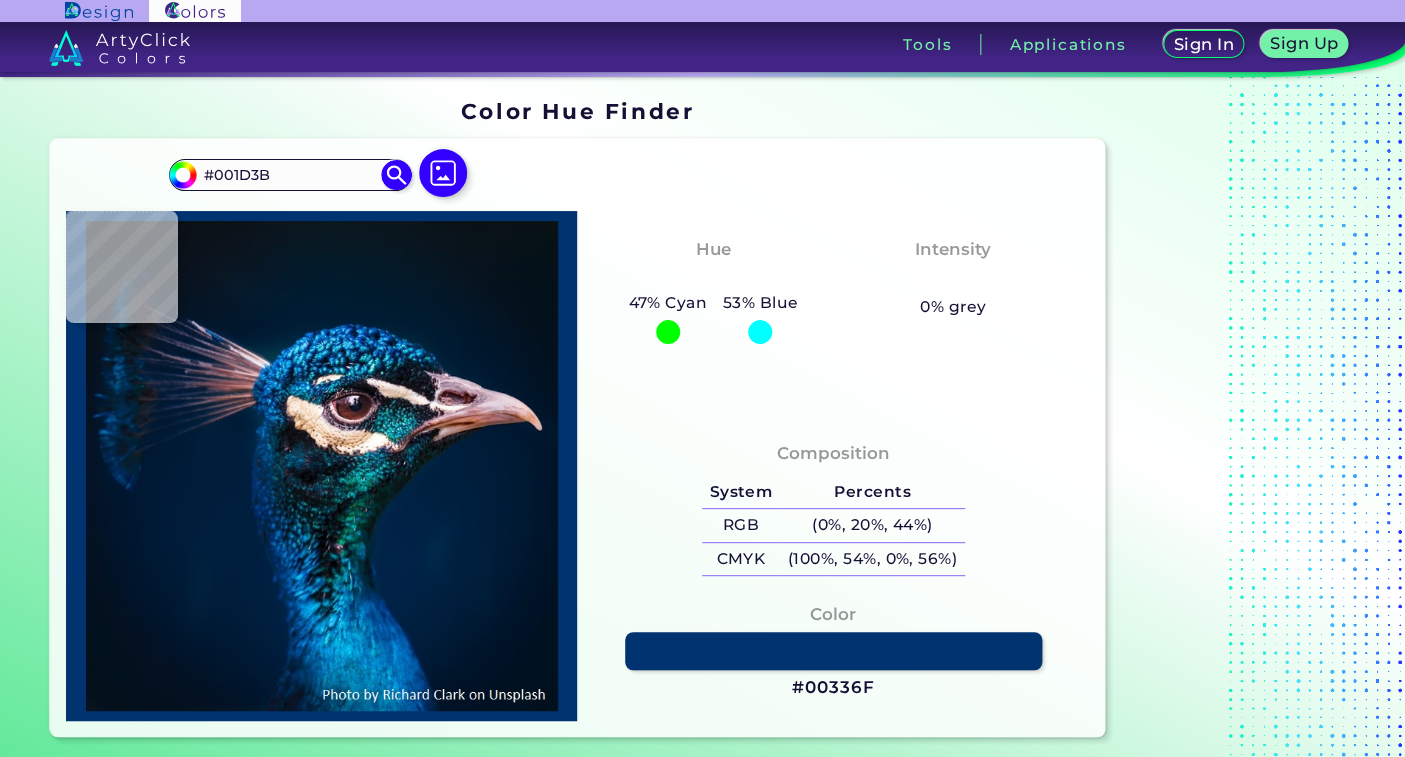 type on "#021D3B" 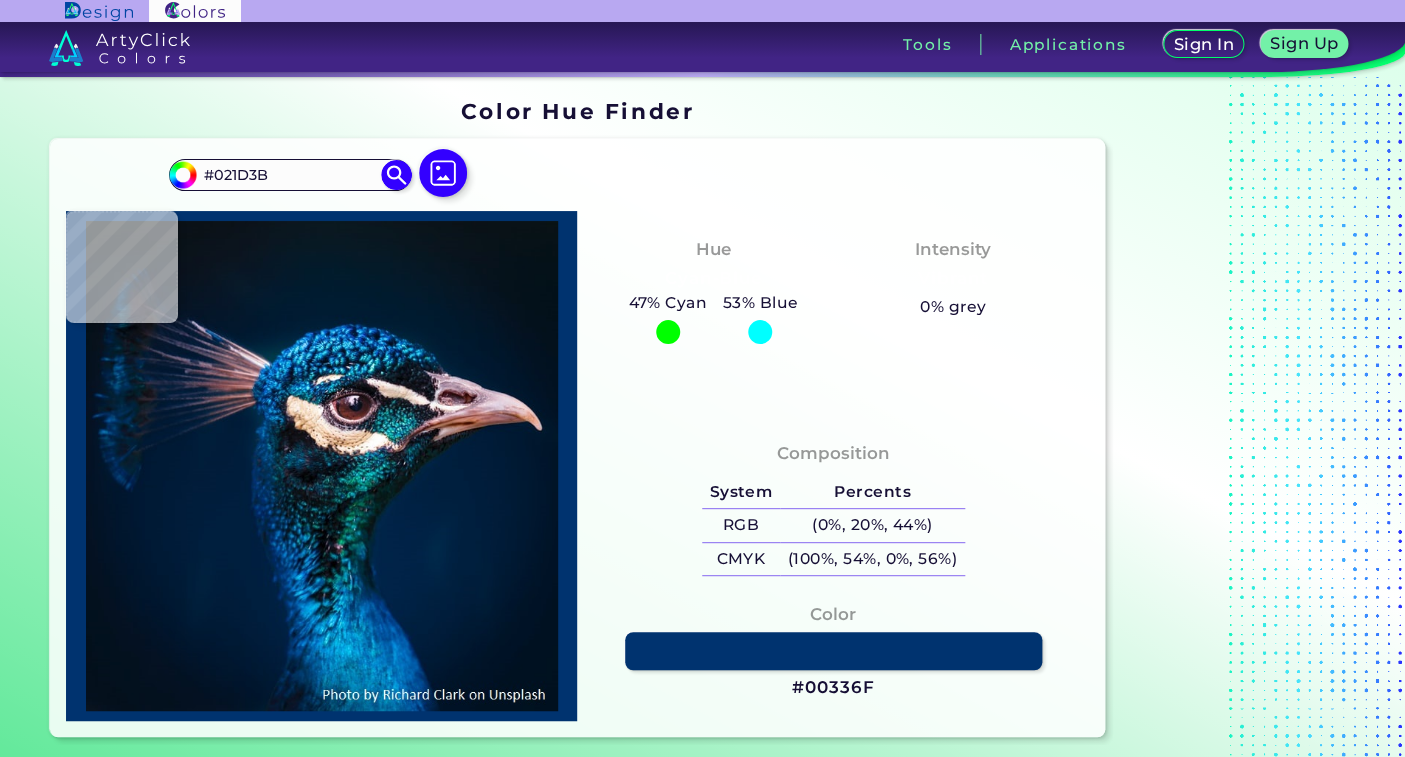 type on "#012242" 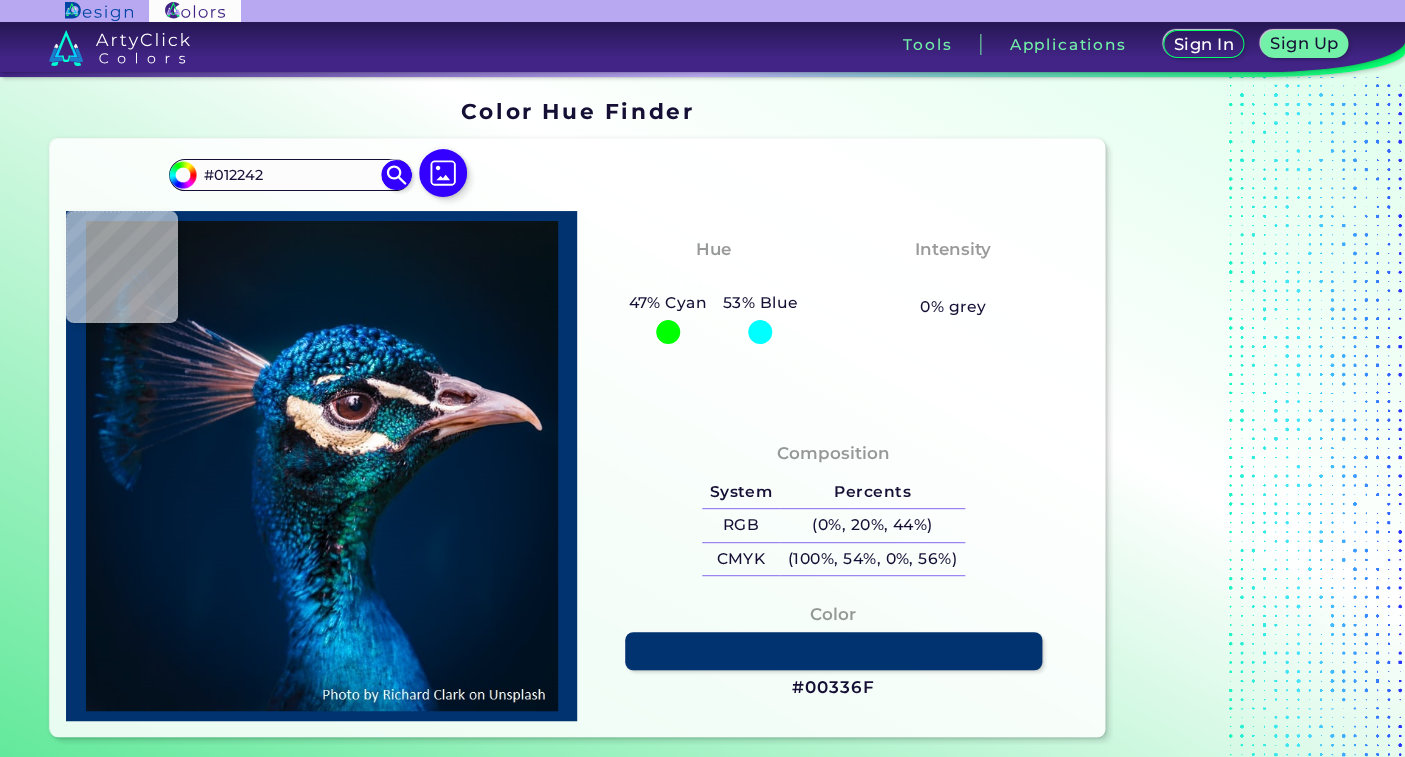 type on "#103d4e" 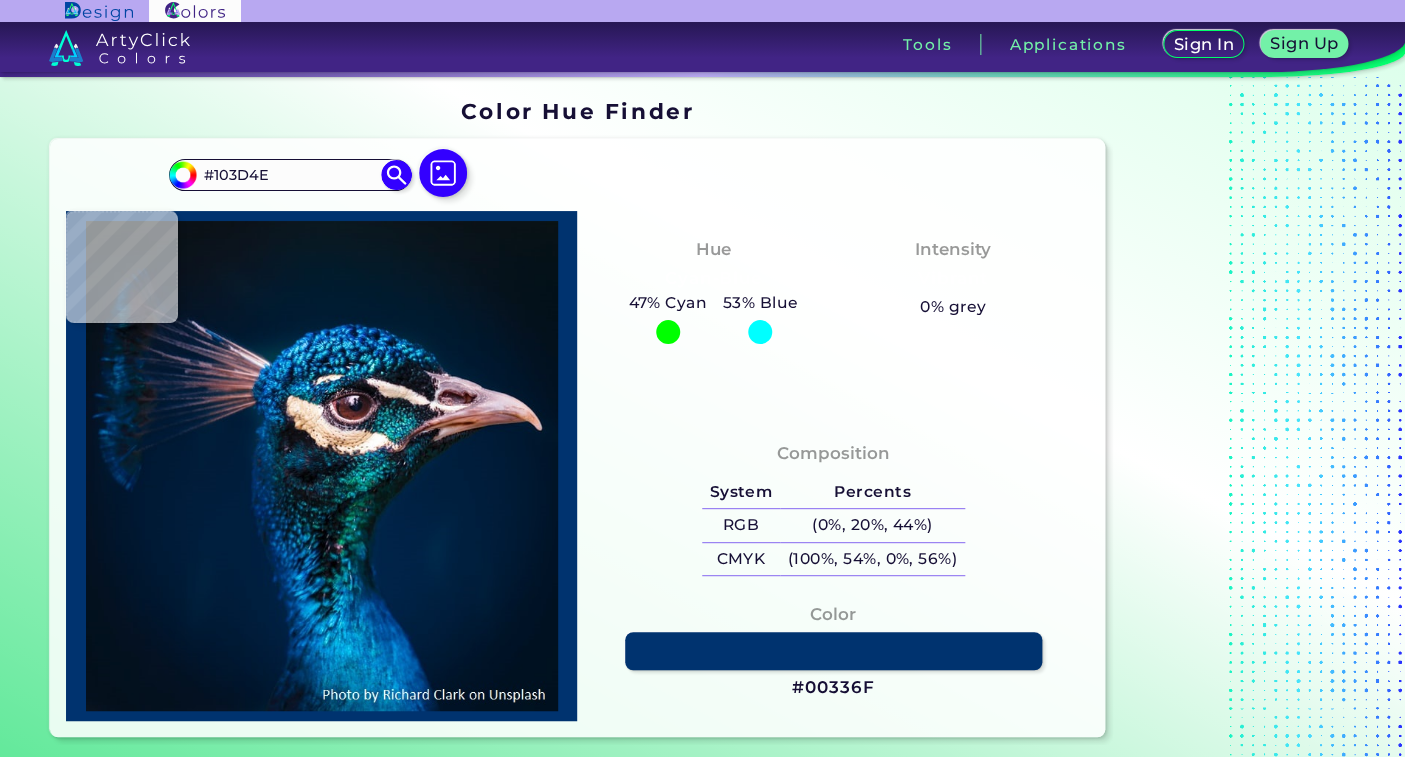 type on "#cba887" 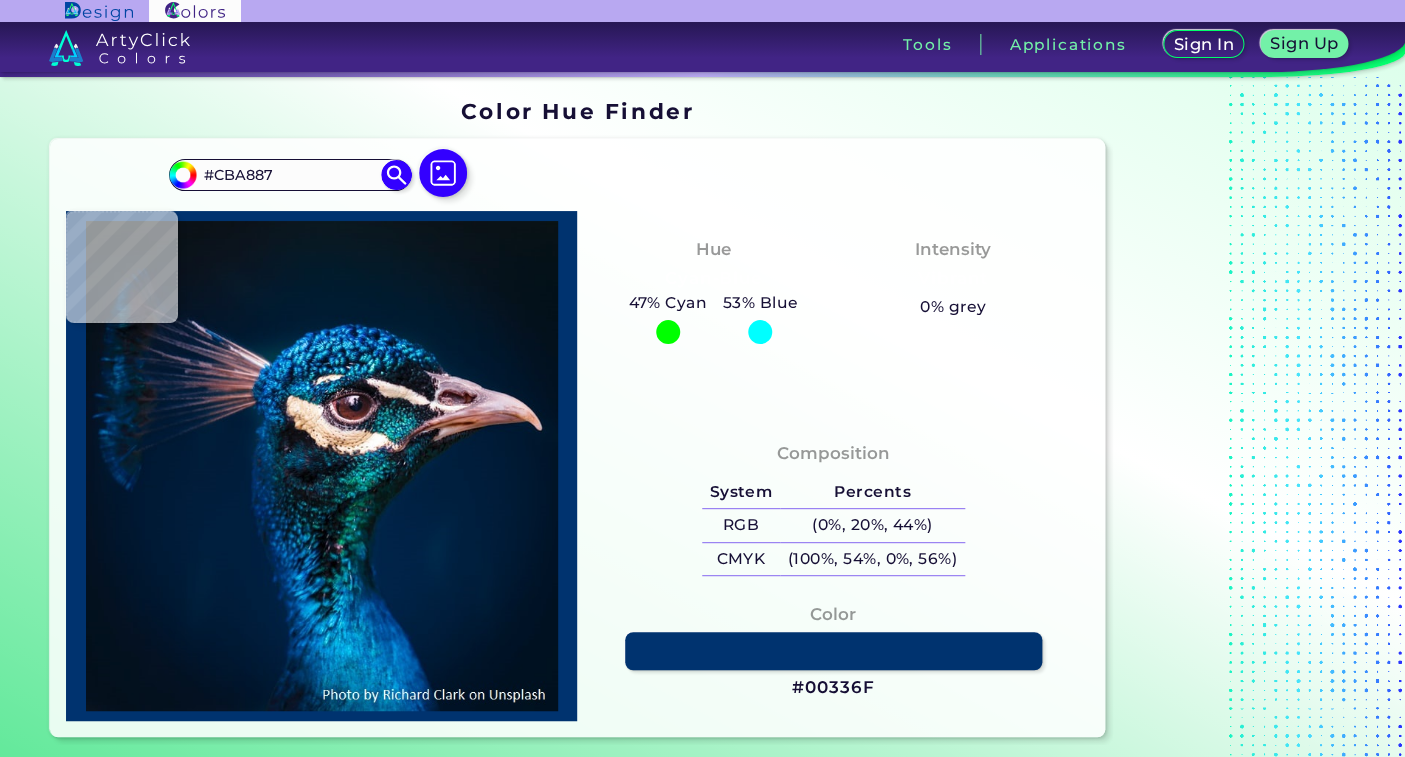 type on "#d5cbca" 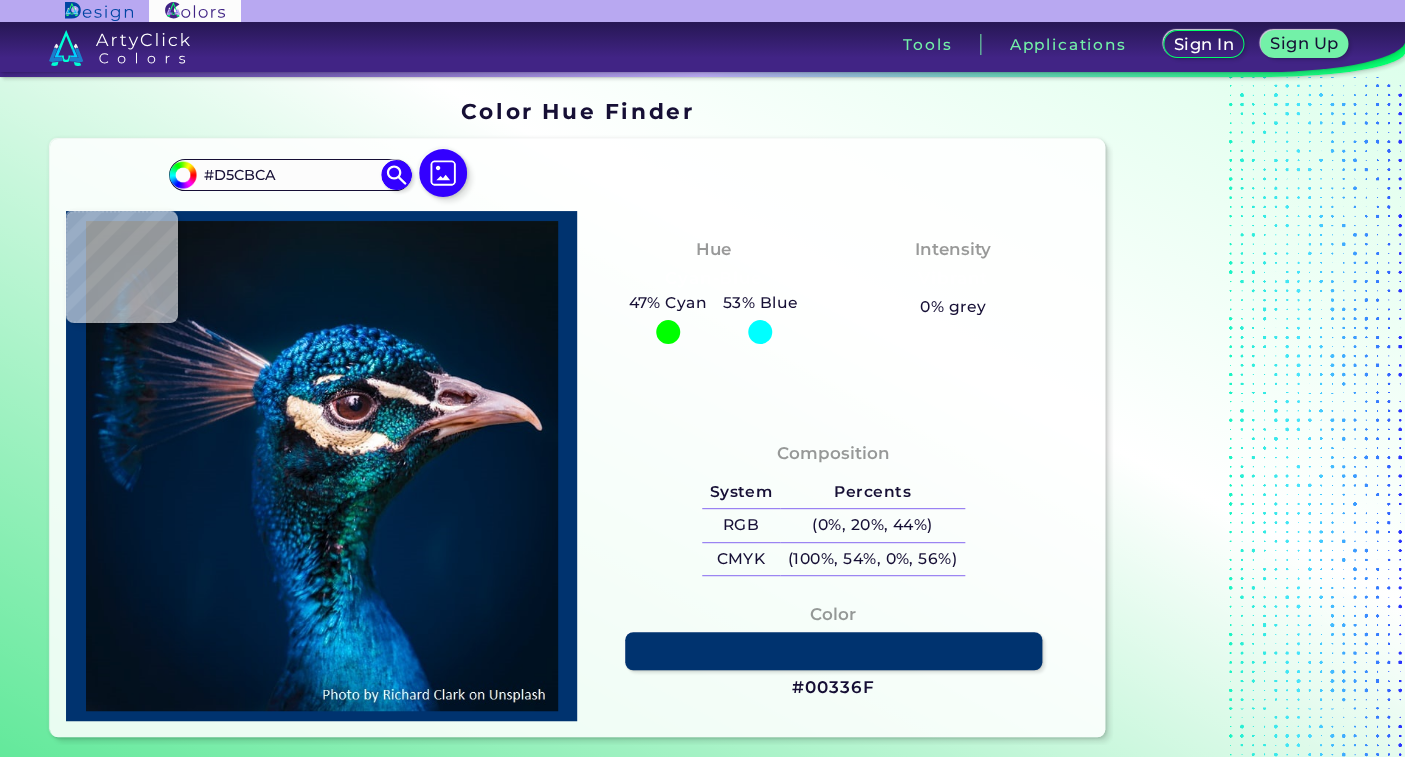 type on "#33252e" 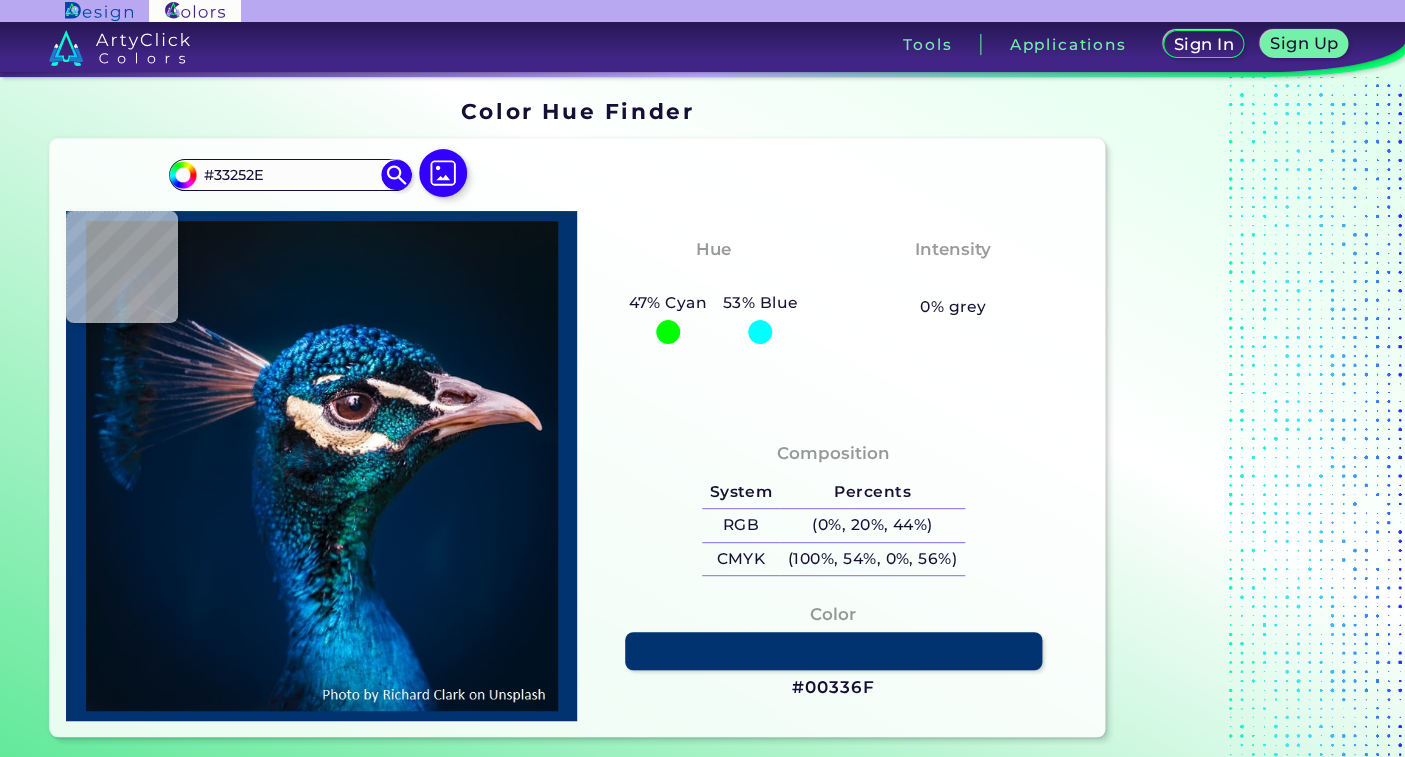 type on "#a7818f" 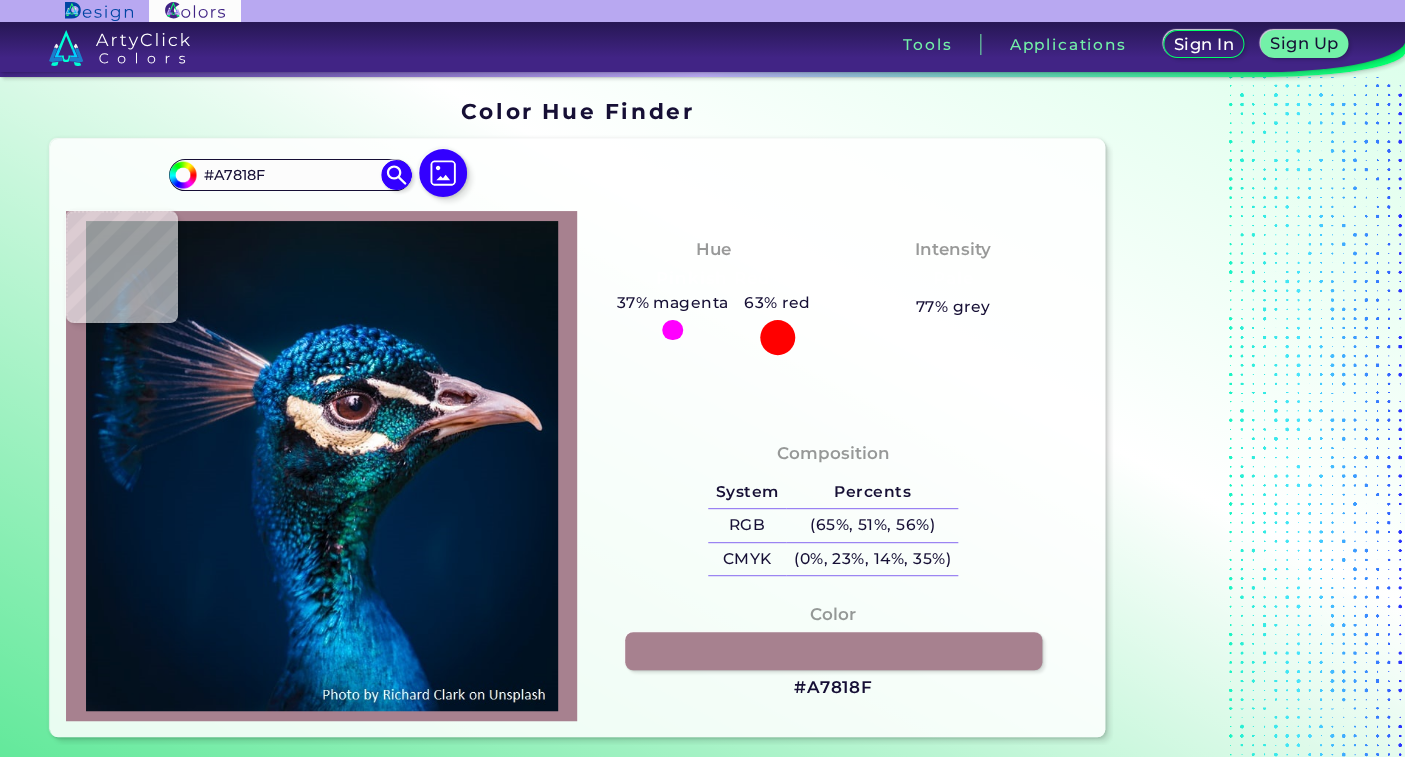 type on "#181821" 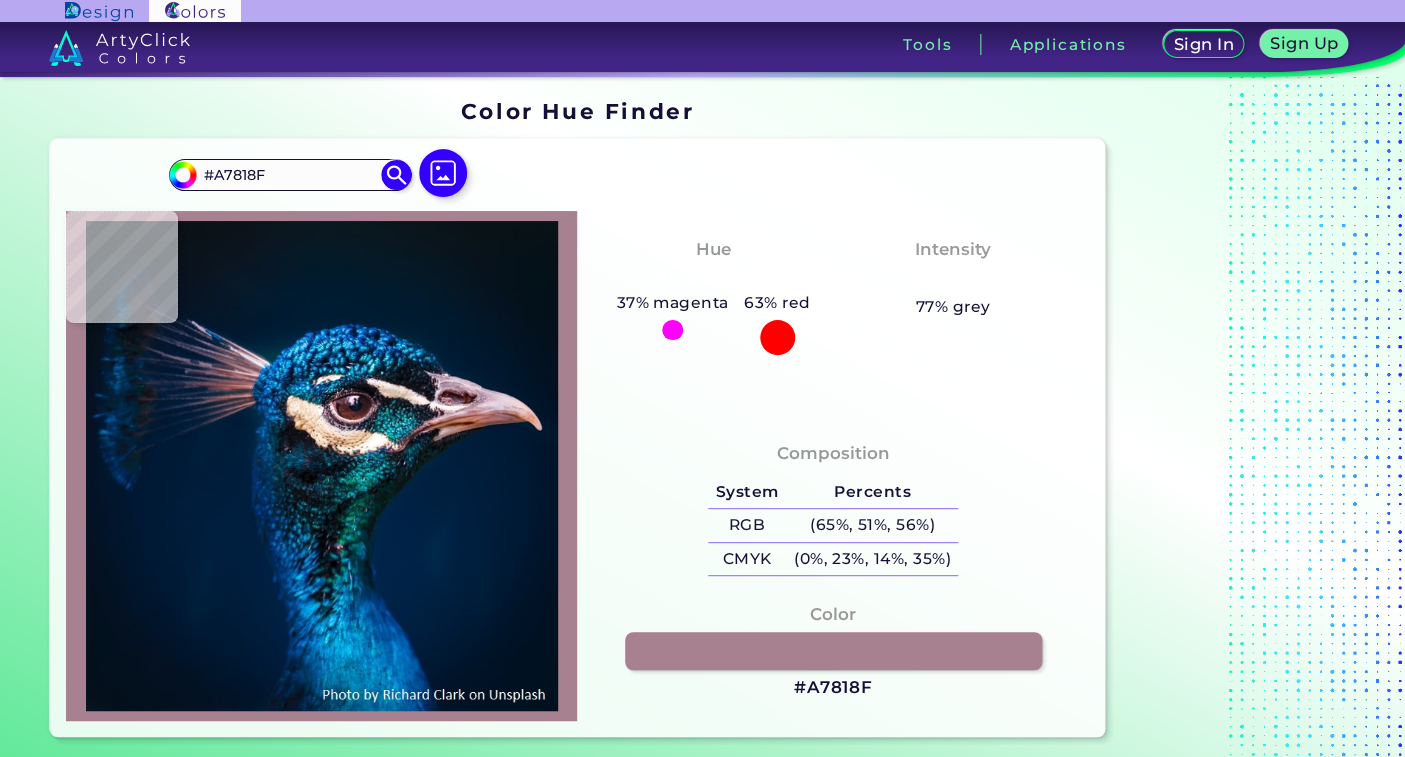 type on "#181821" 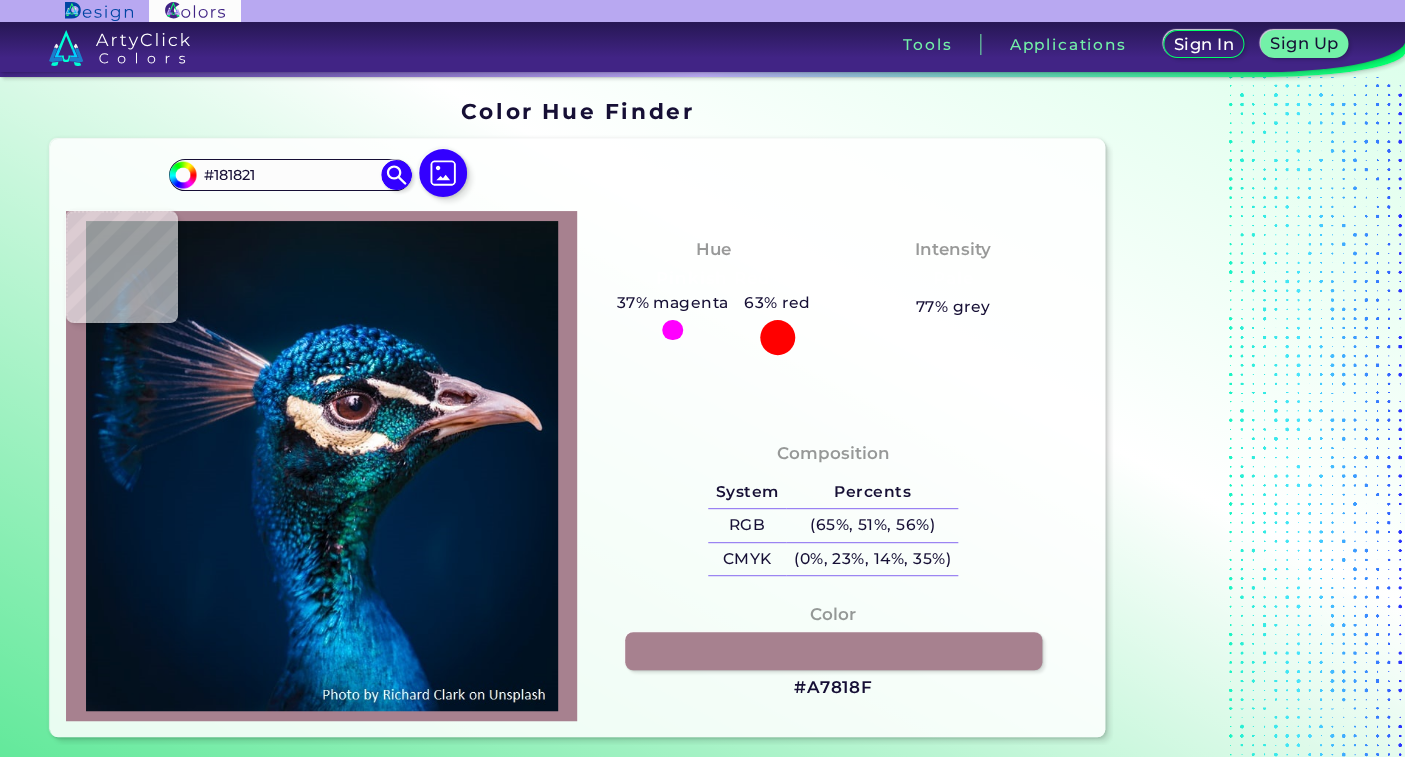 type on "#817e7f" 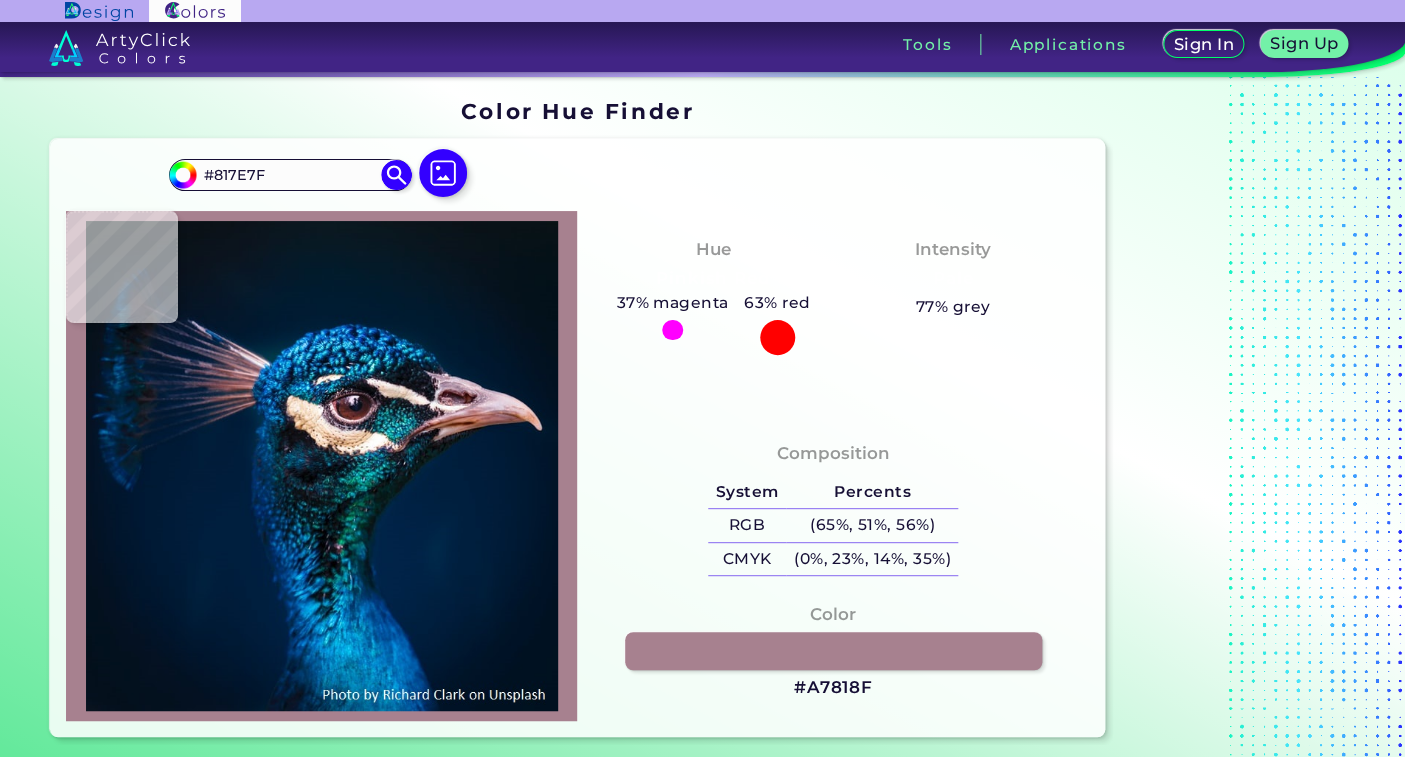 type on "#136894" 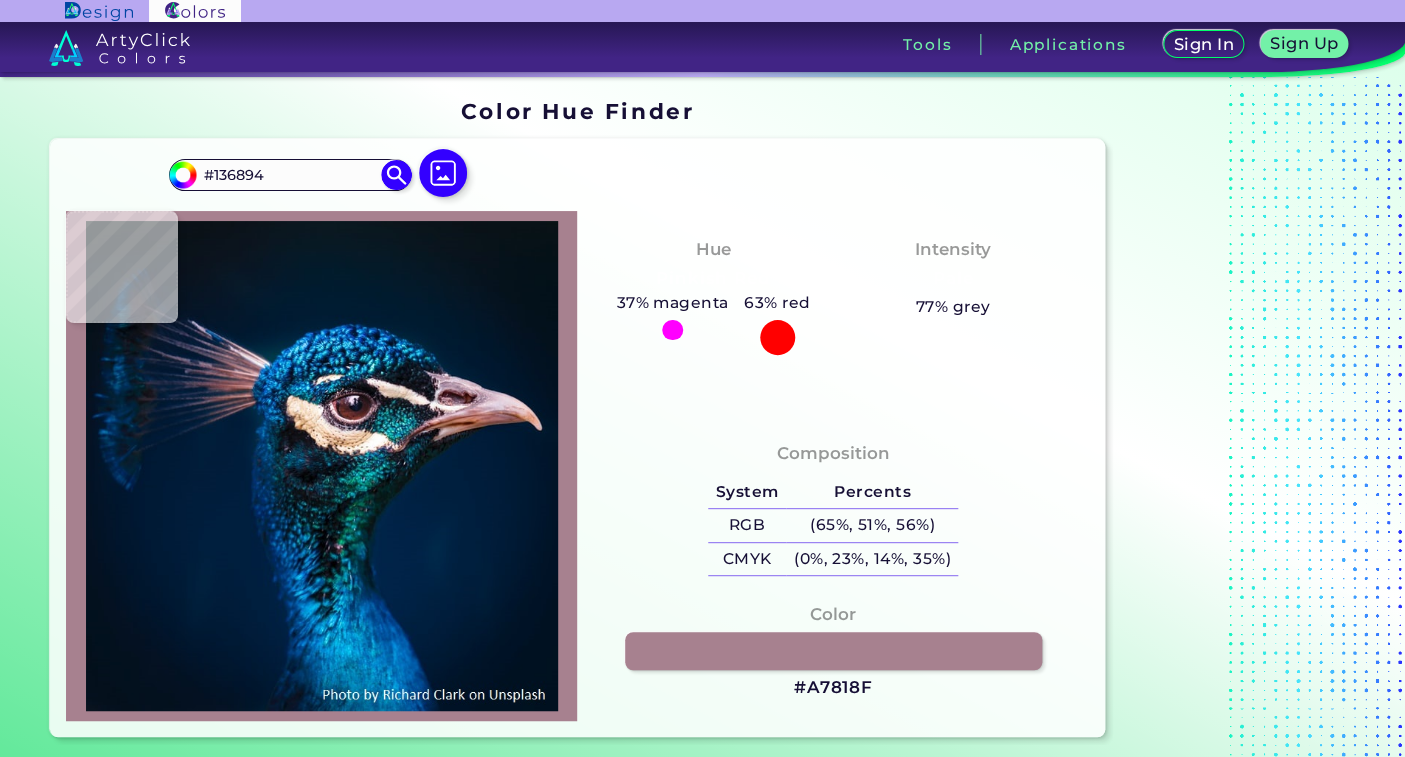 type on "#001c32" 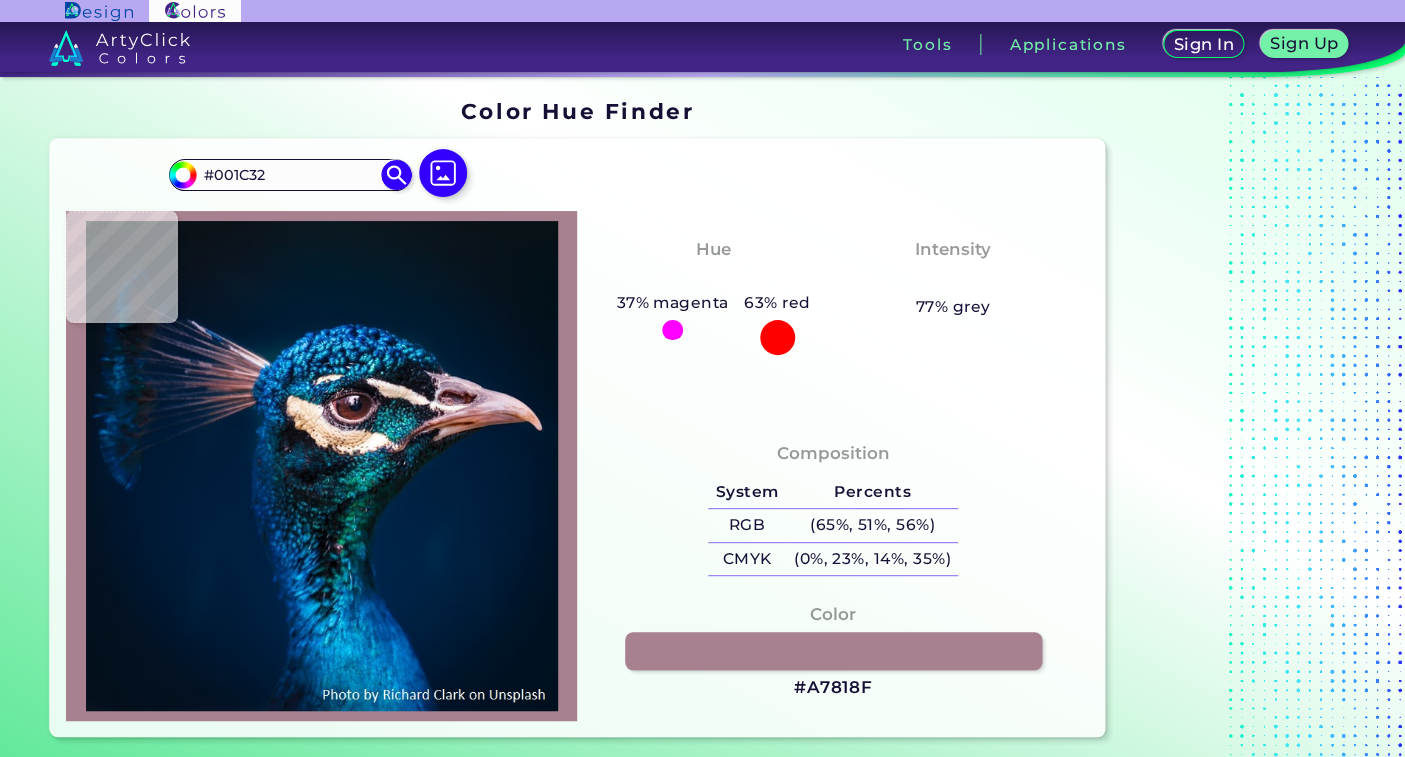 type on "#011b2c" 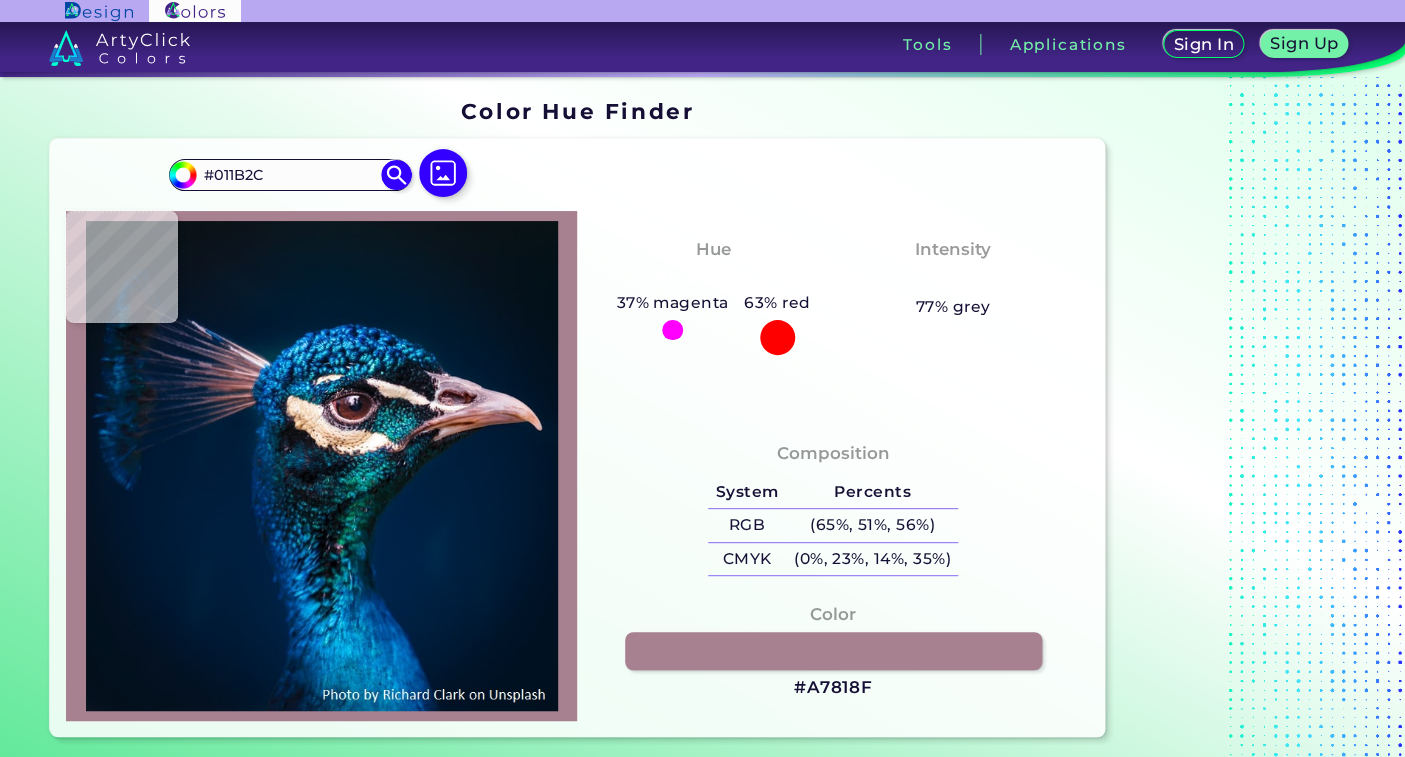 type on "#041a27" 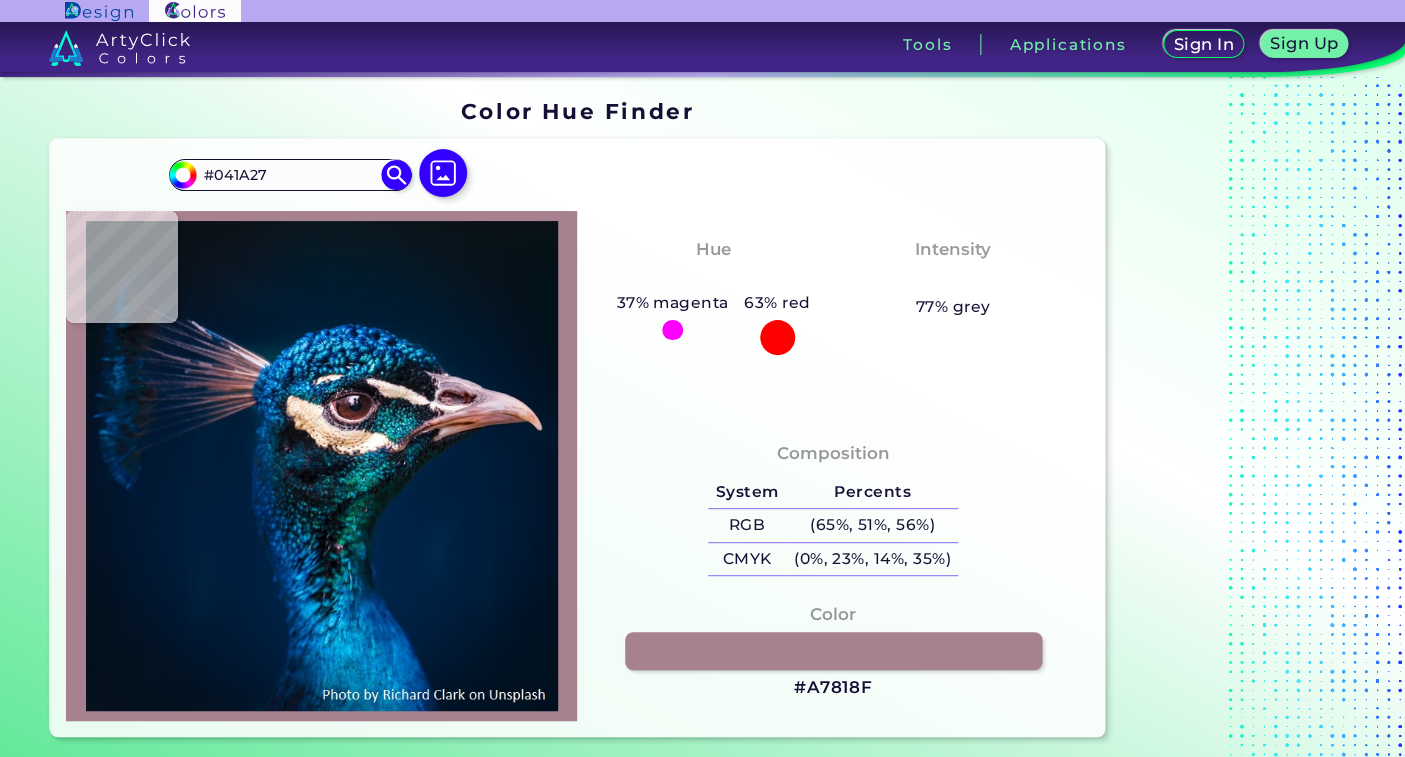 type on "#0a1821" 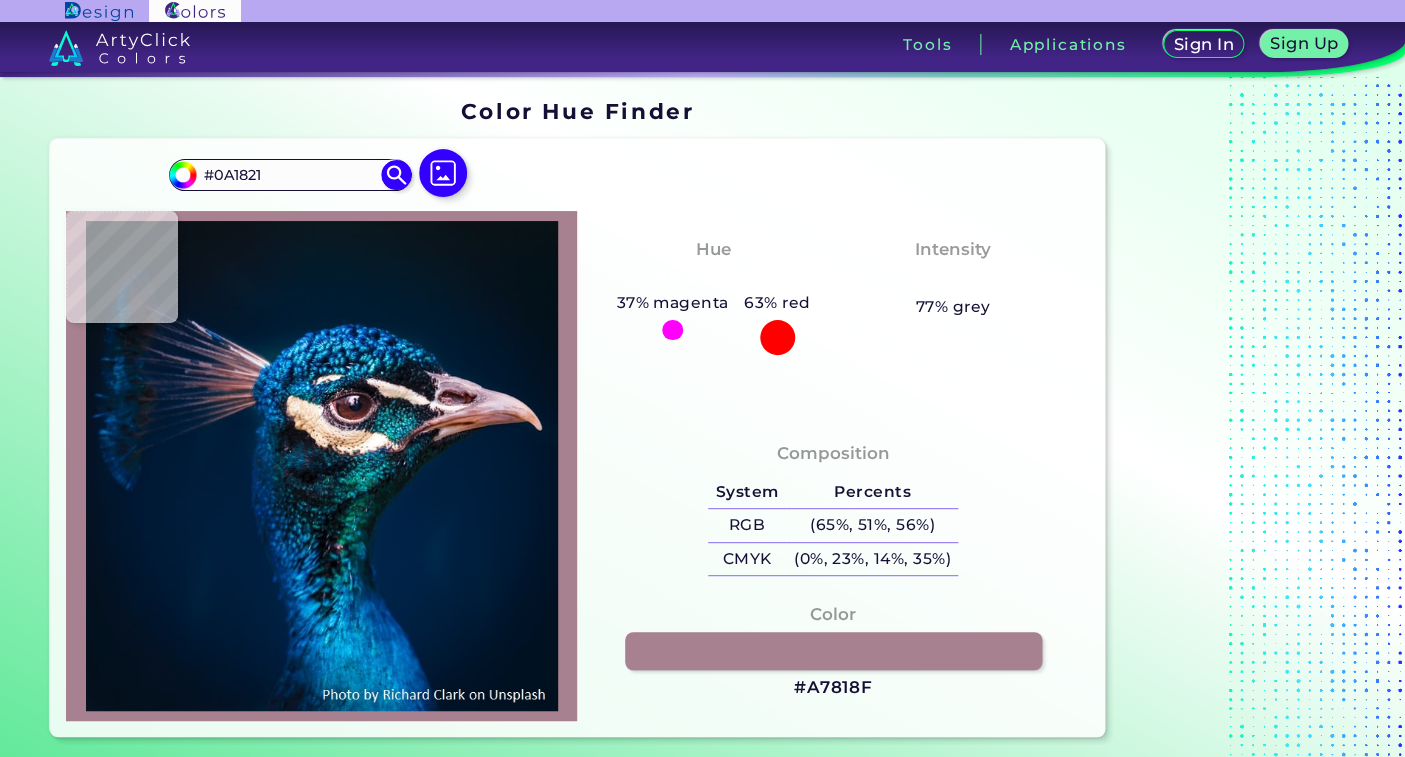 type on "#0a1920" 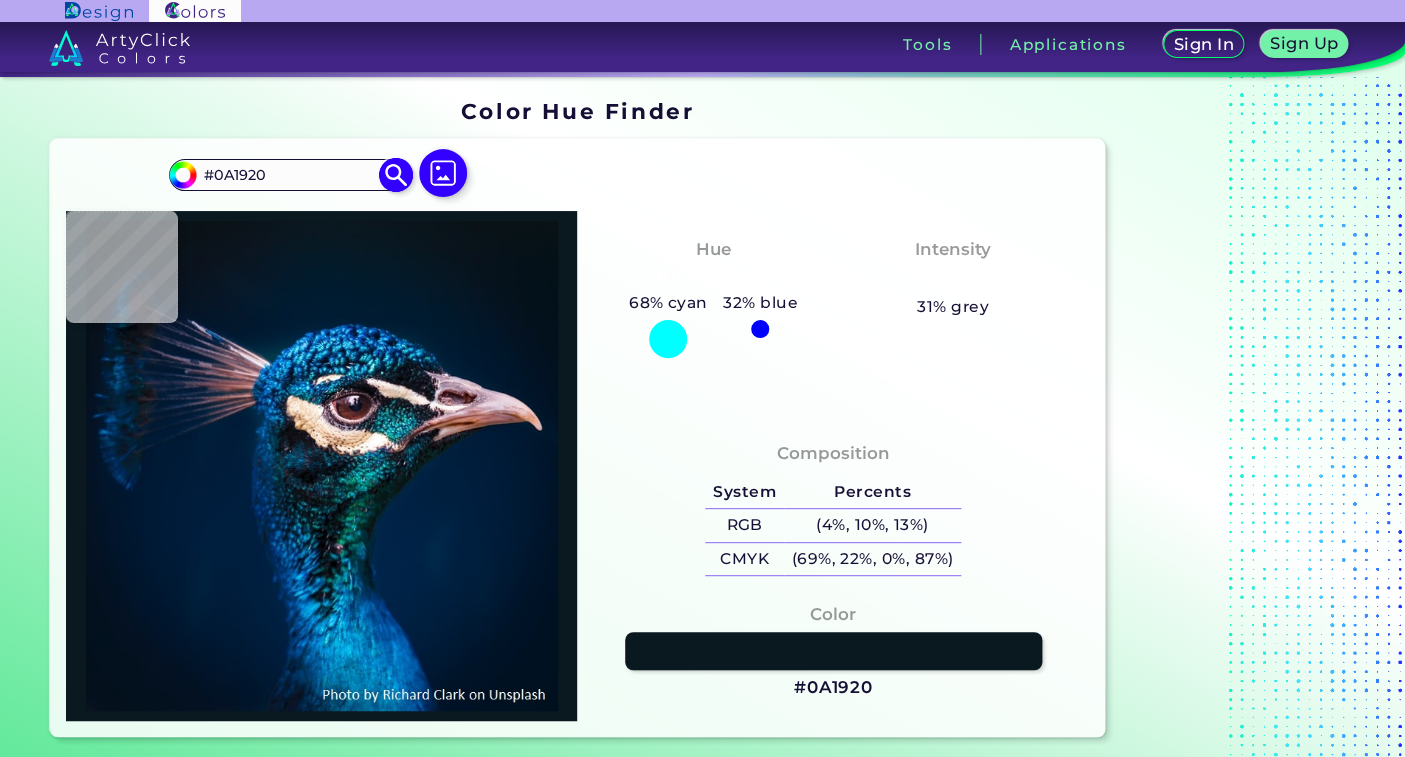 type on "#09181f" 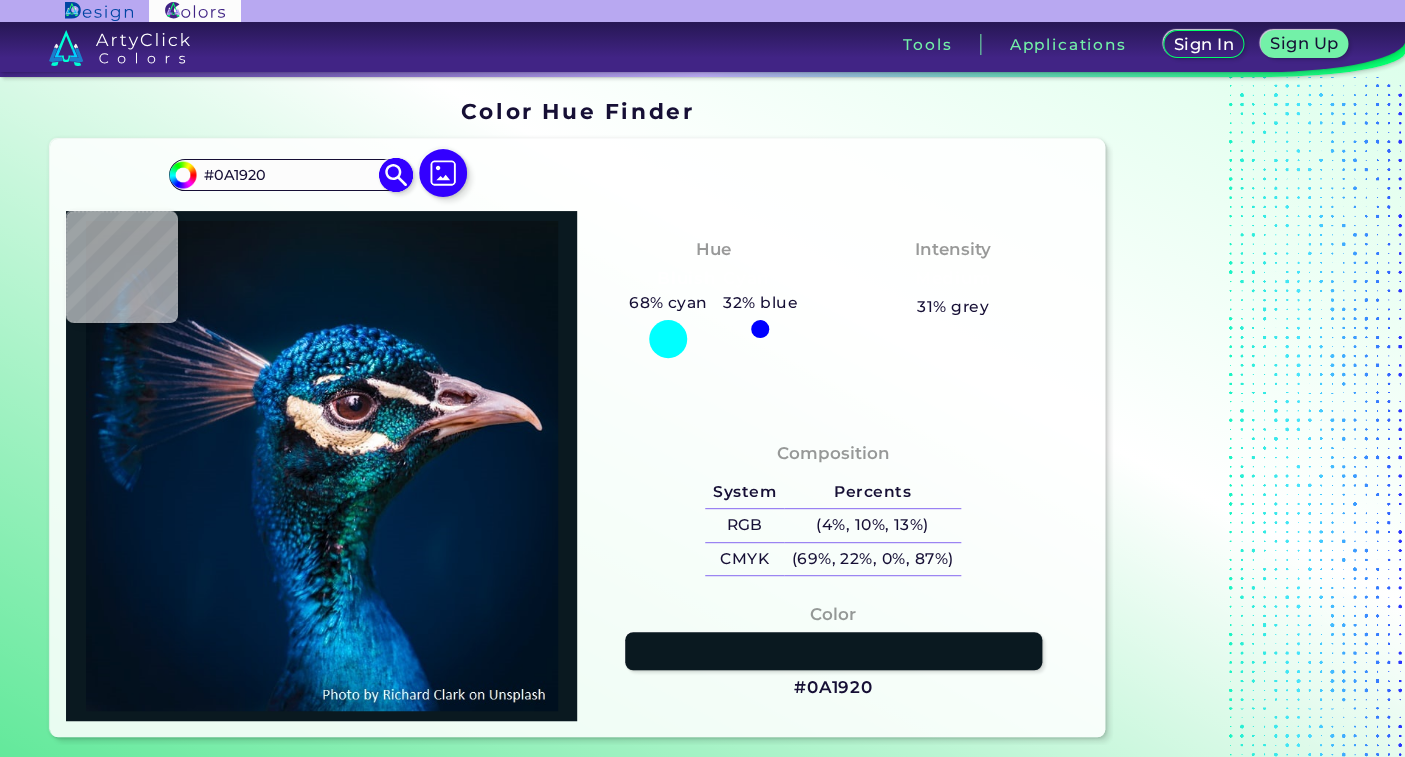 type on "#09181F" 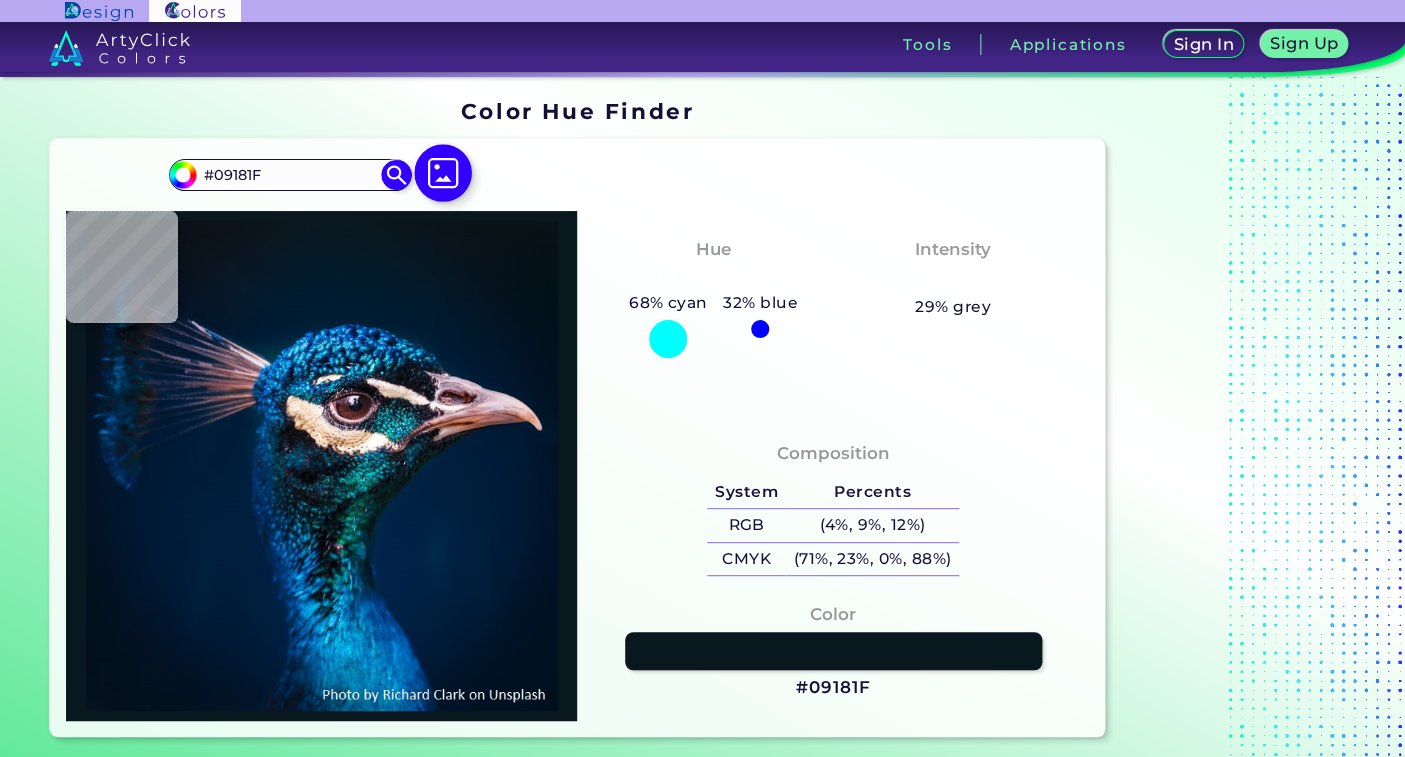 click at bounding box center [443, 173] 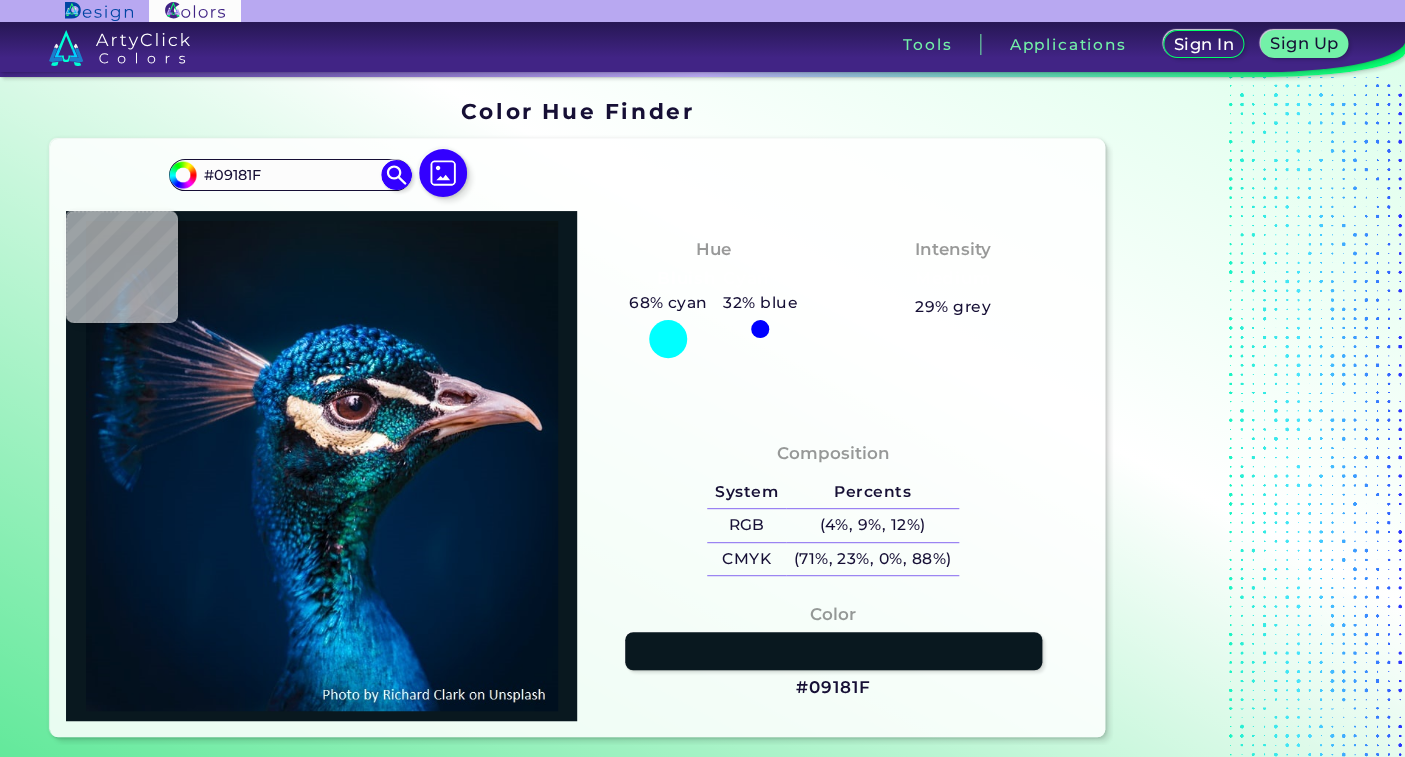 type on "#07111a" 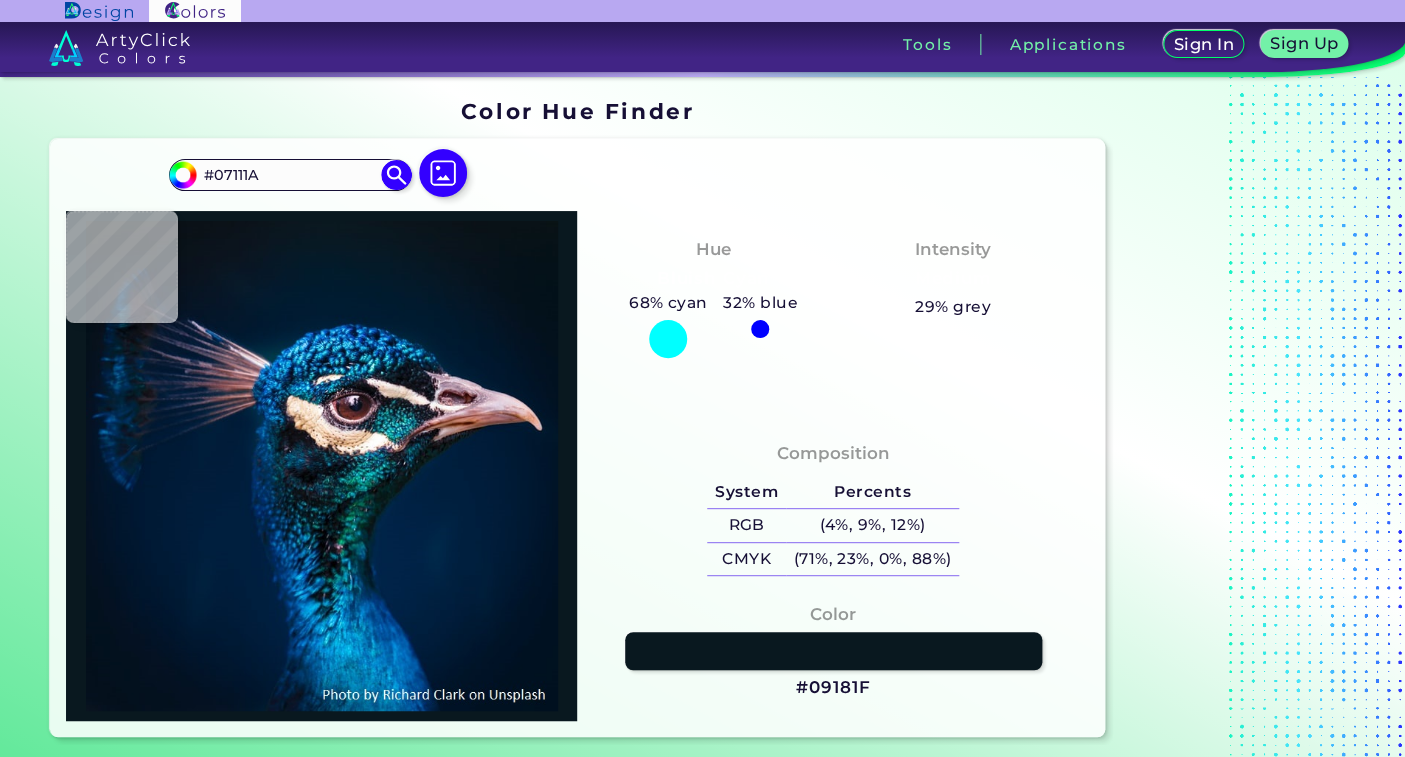 type on "#08111c" 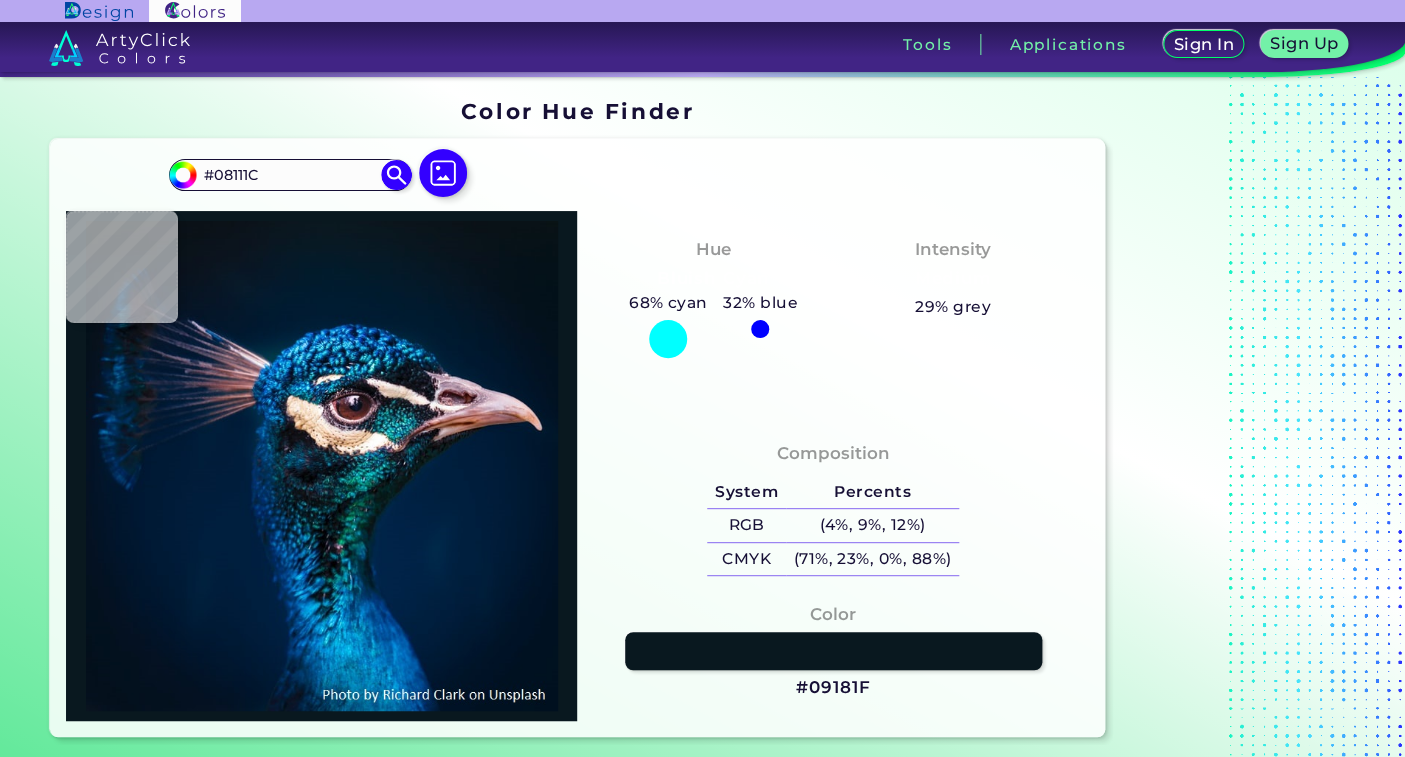 type on "#09131d" 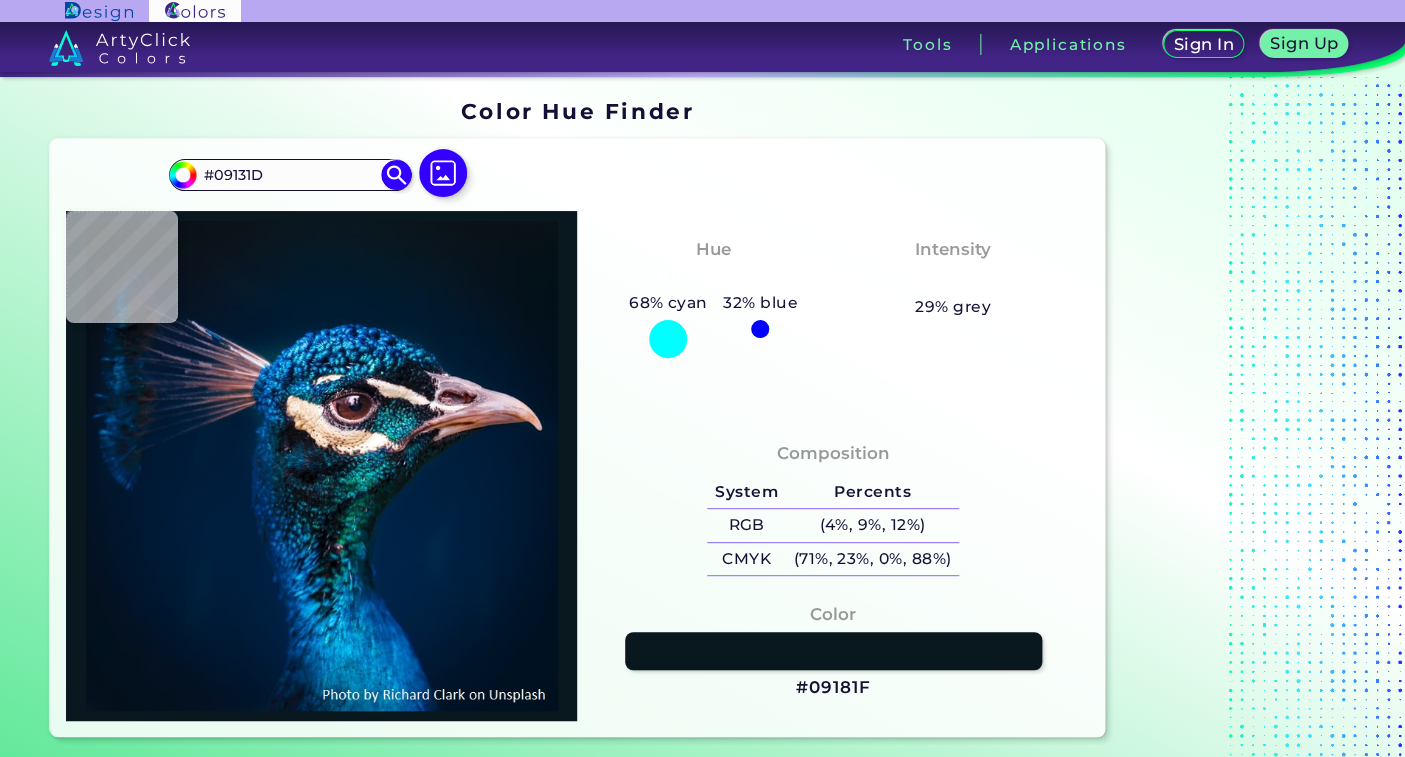 type on "#0a131d" 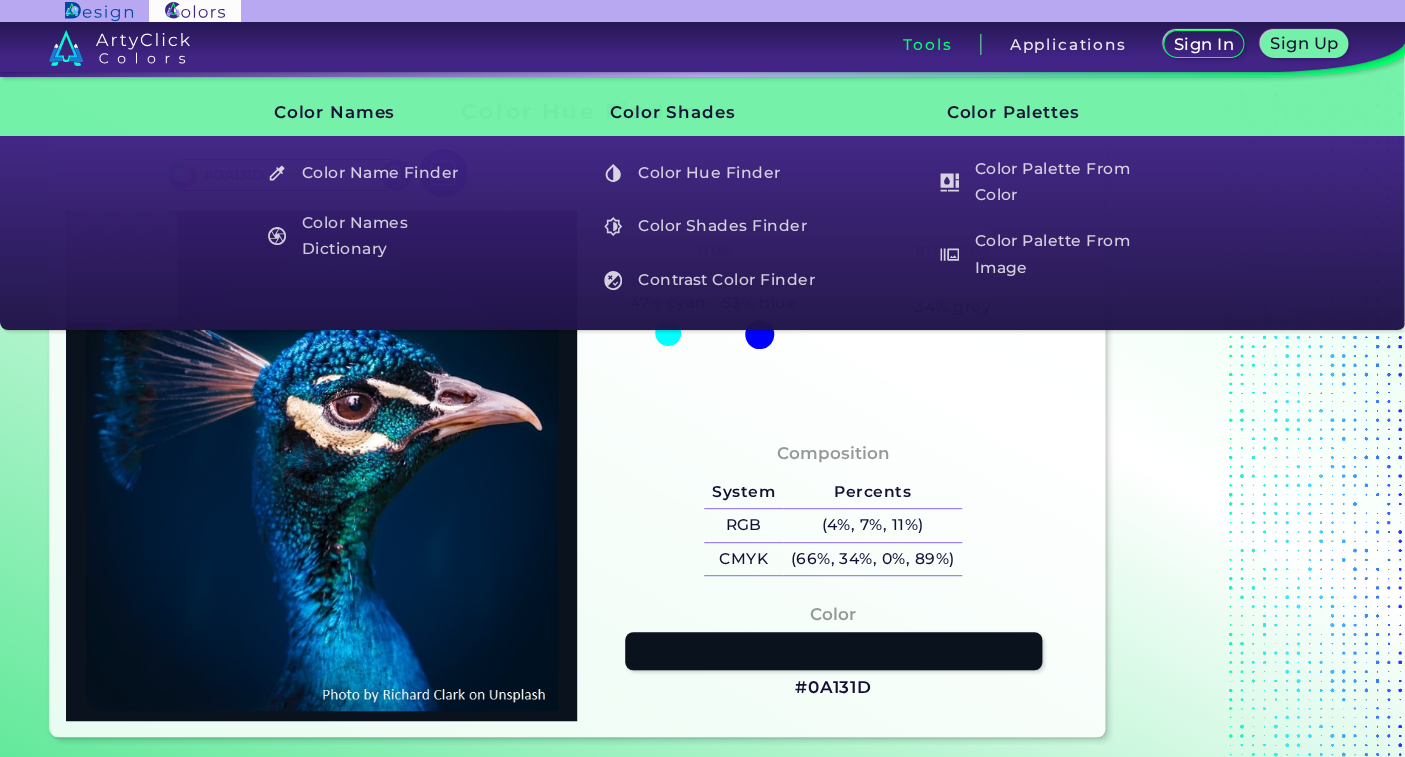 type on "#09131c" 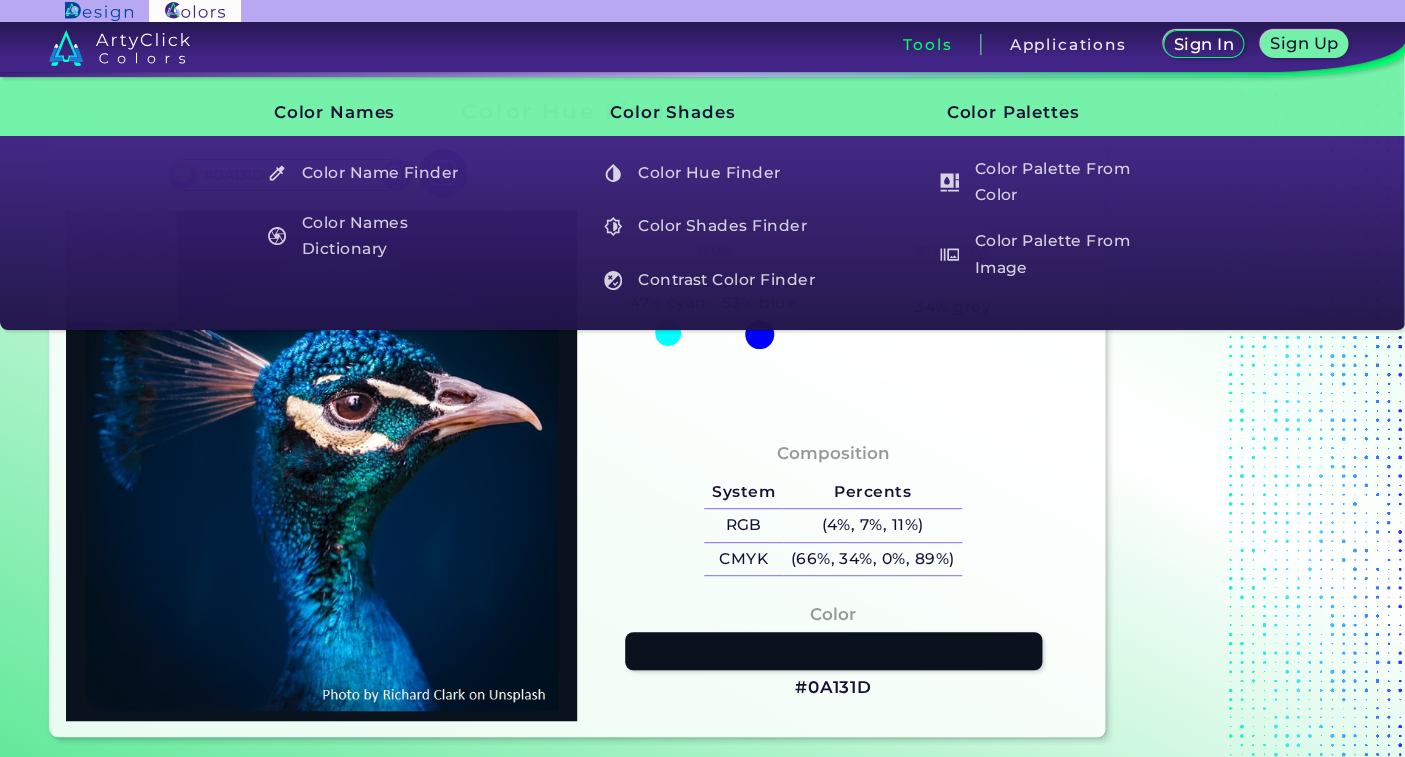 type on "#09131C" 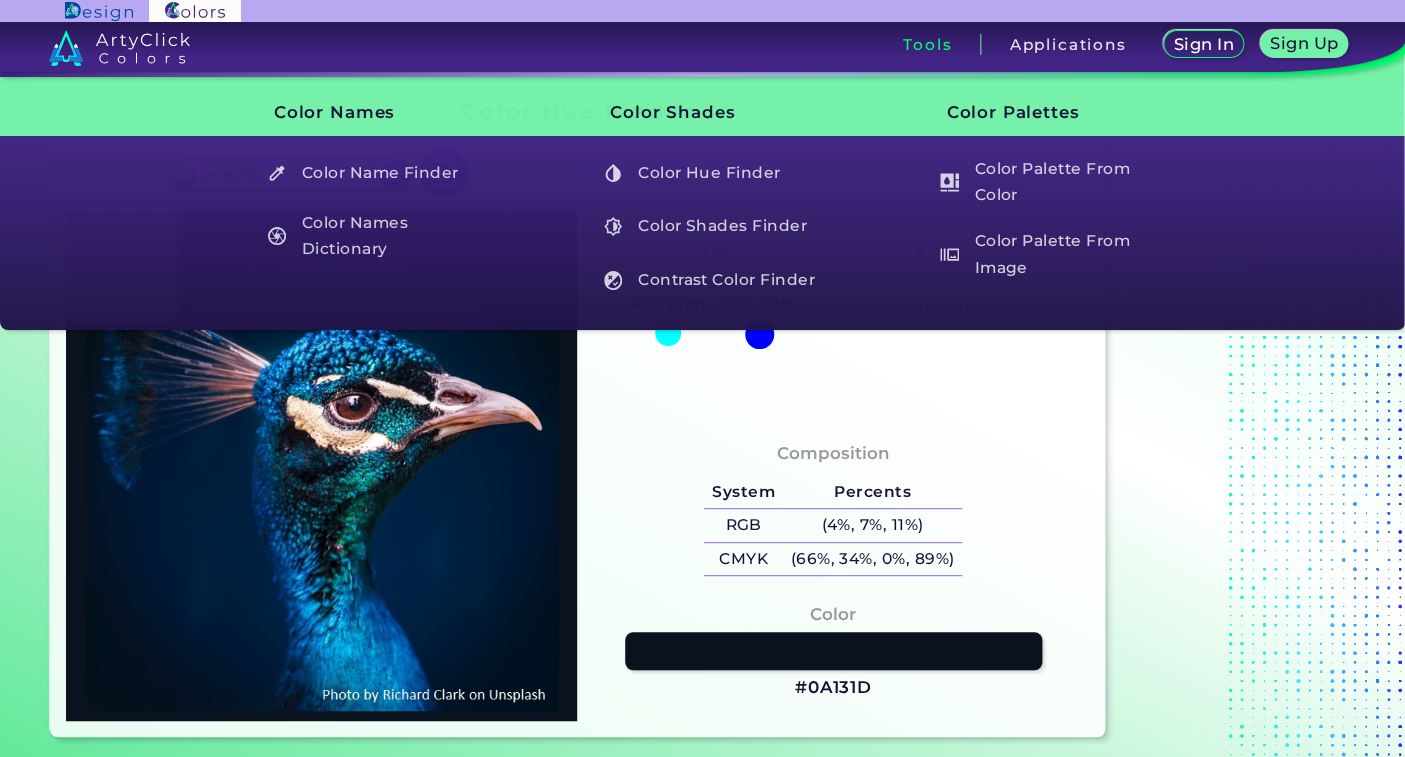type on "#09131a" 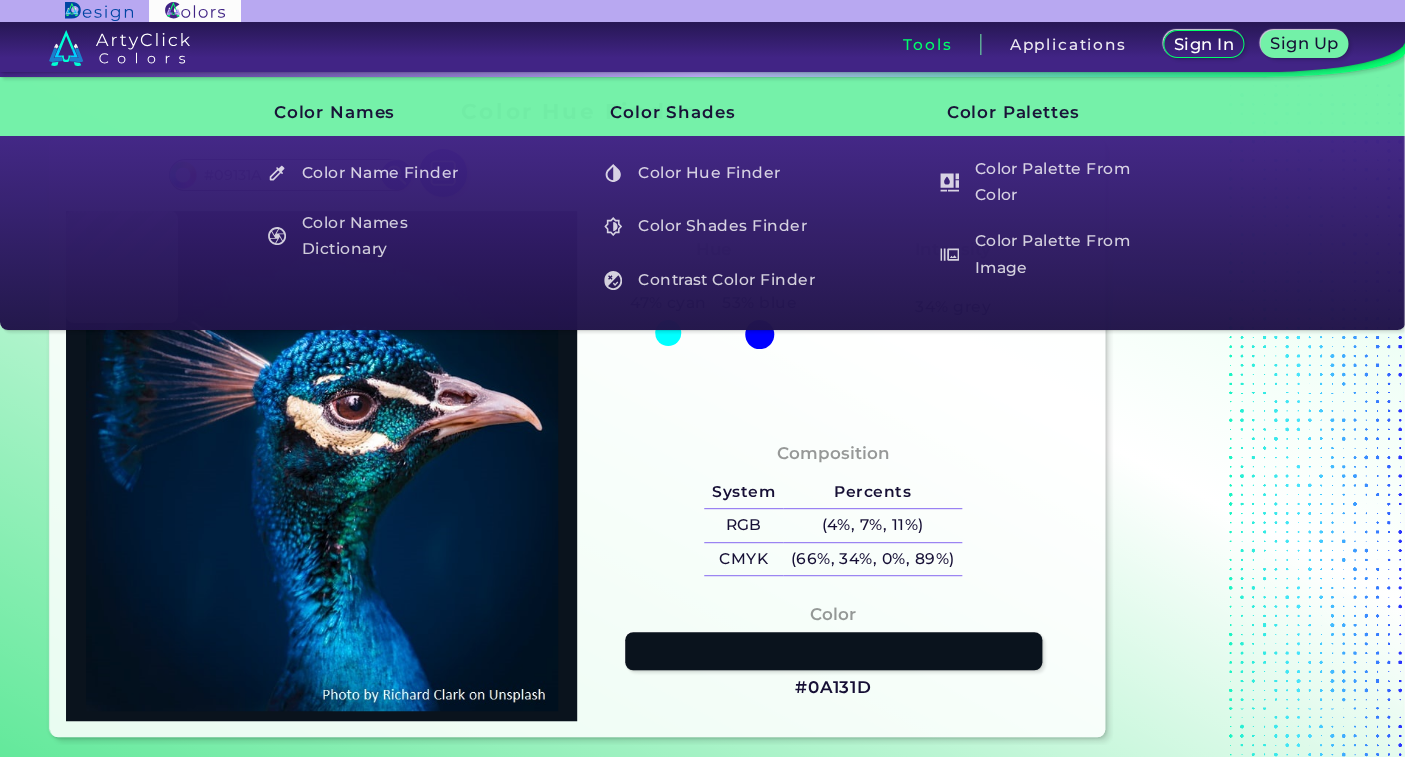 type on "#09131c" 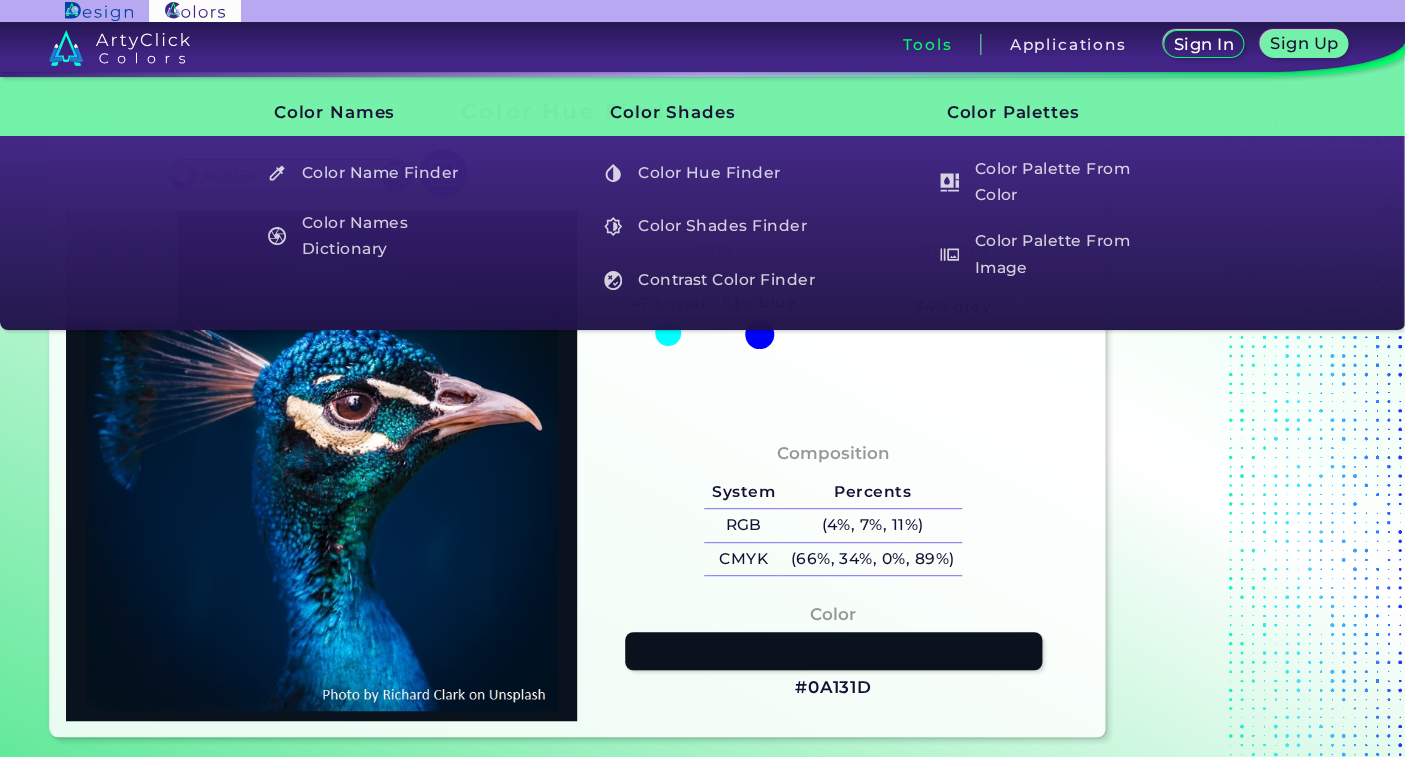 type on "#09131a" 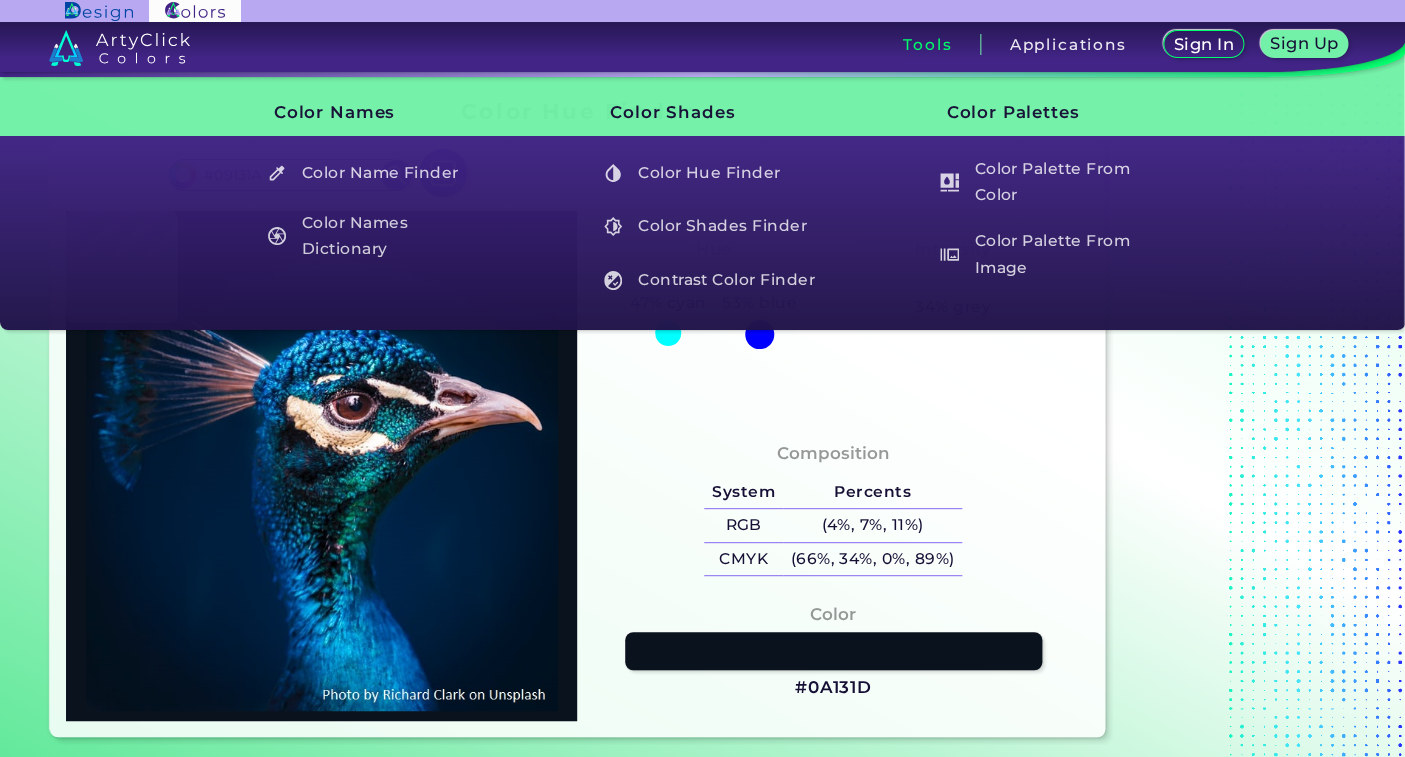 type on "#0a131a" 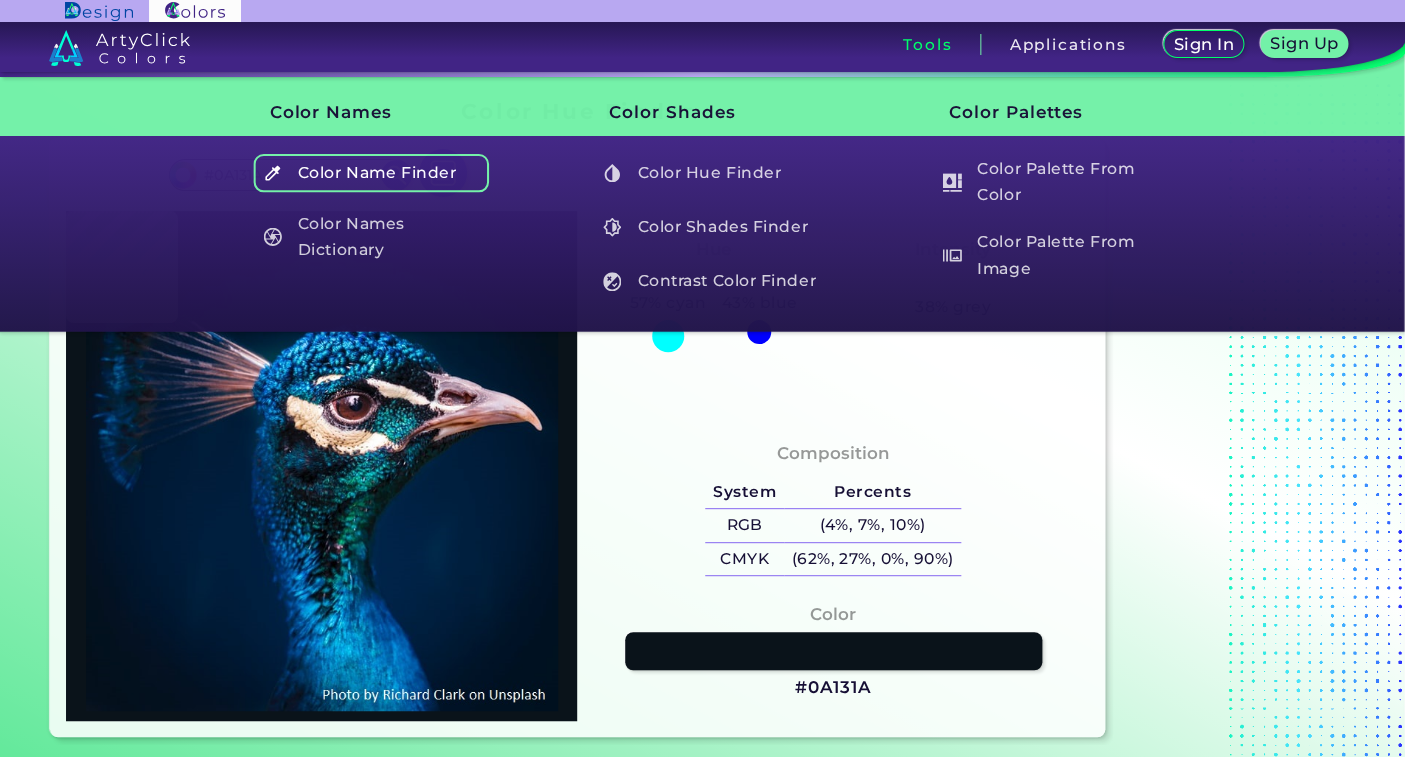 click on "Color Name Finder" at bounding box center (370, 173) 